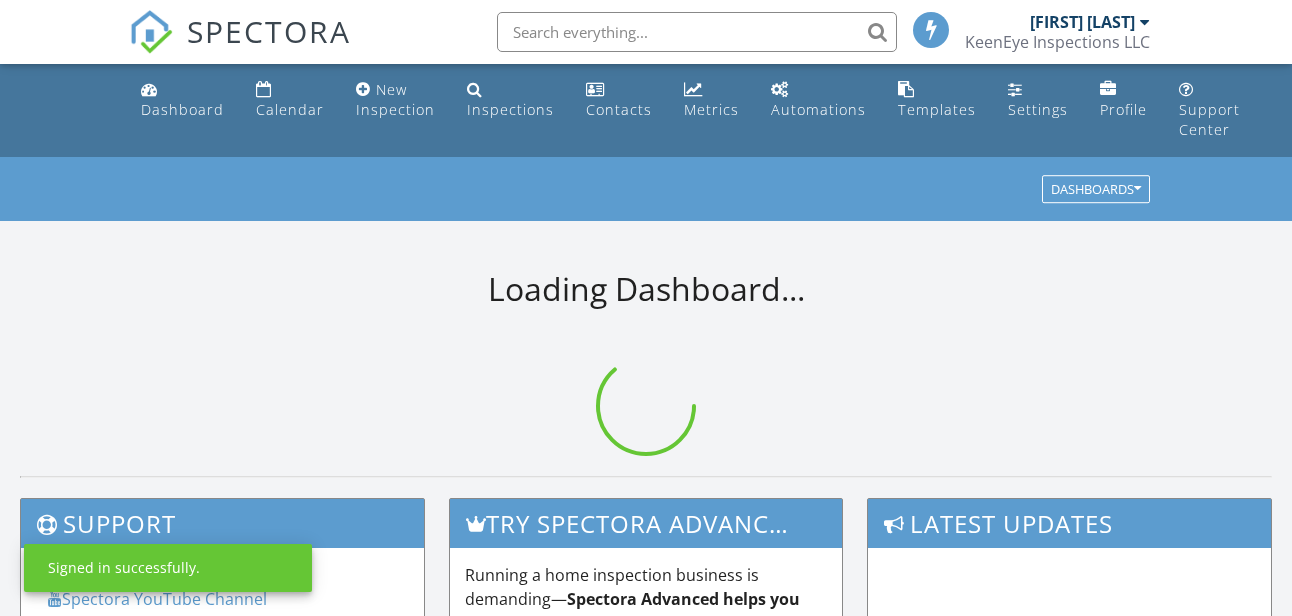 scroll, scrollTop: 0, scrollLeft: 0, axis: both 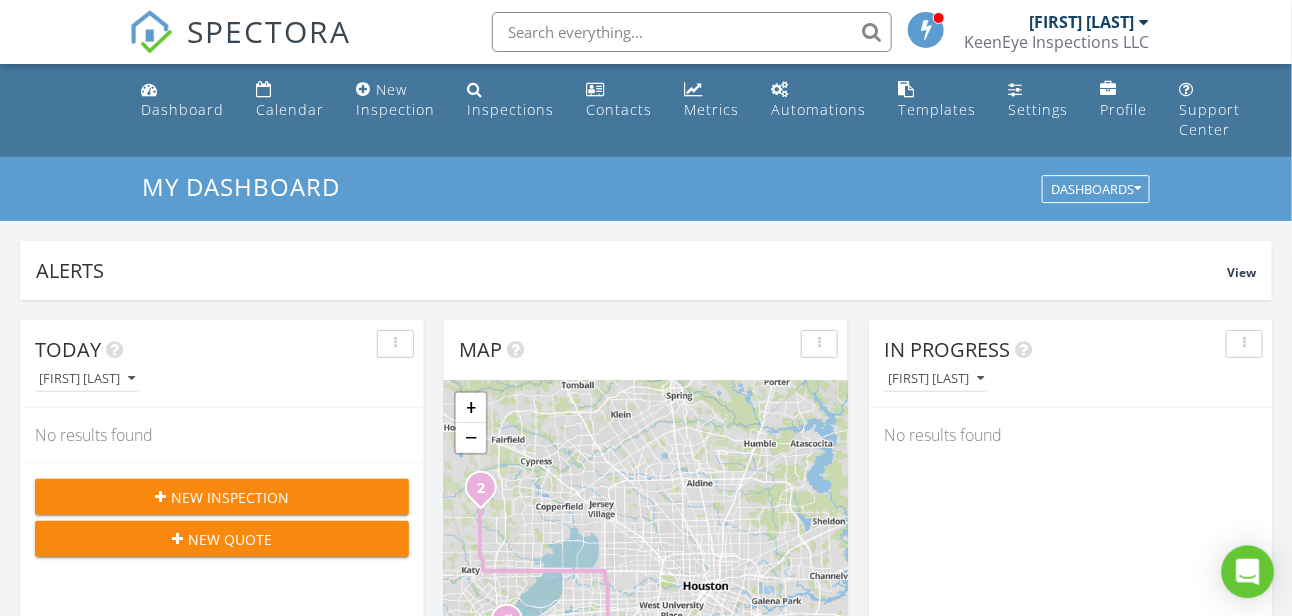 click 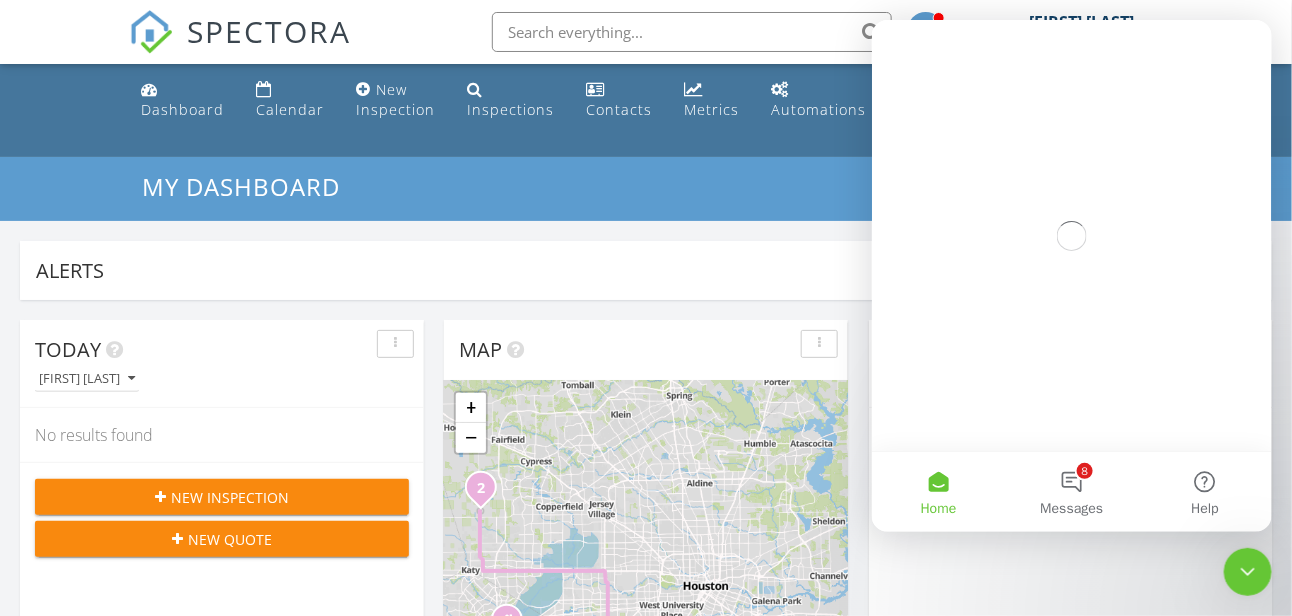 scroll, scrollTop: 0, scrollLeft: 0, axis: both 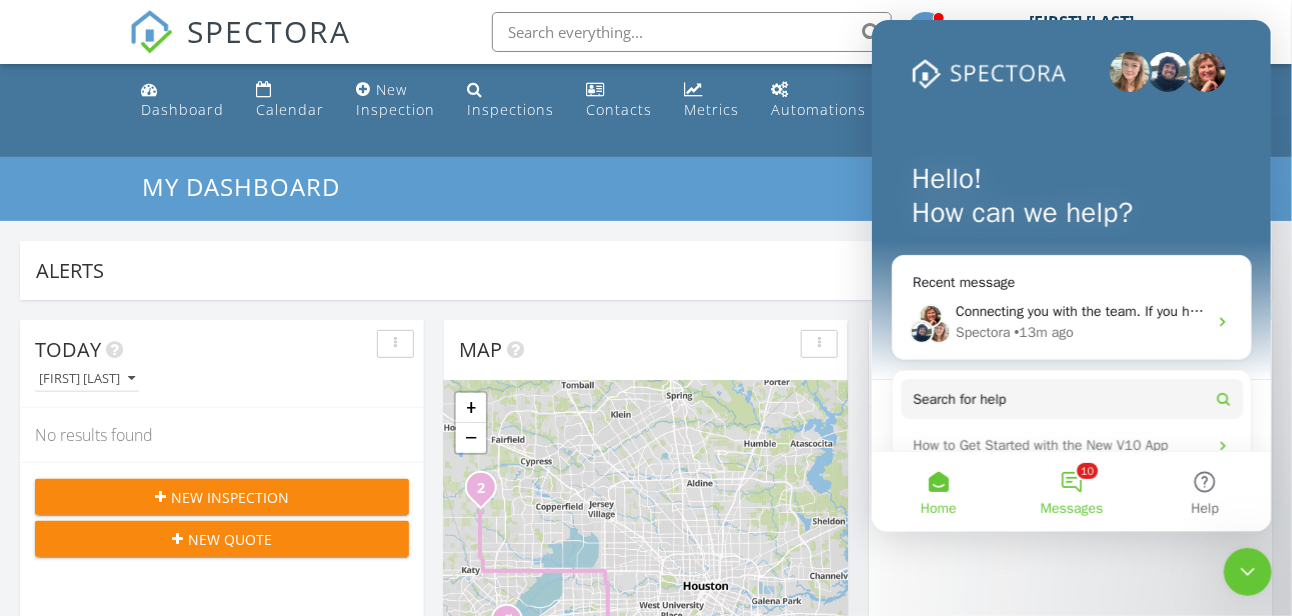click on "10 Messages" at bounding box center (1070, 491) 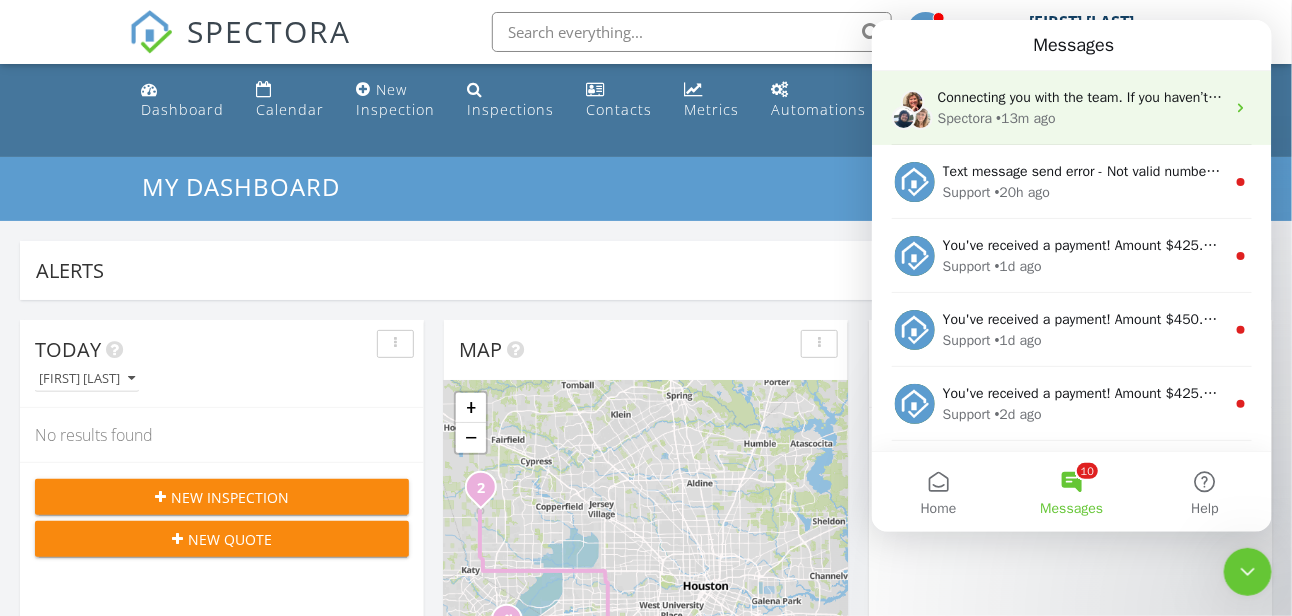click on "•  13m ago" at bounding box center [1025, 117] 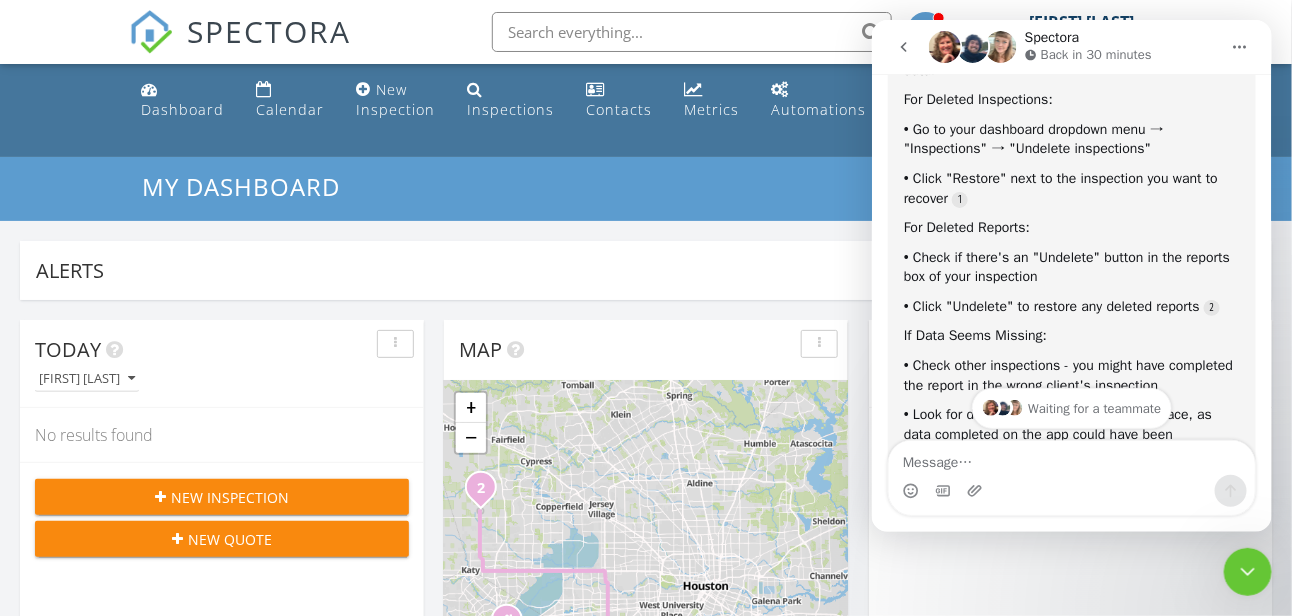 scroll, scrollTop: 636, scrollLeft: 0, axis: vertical 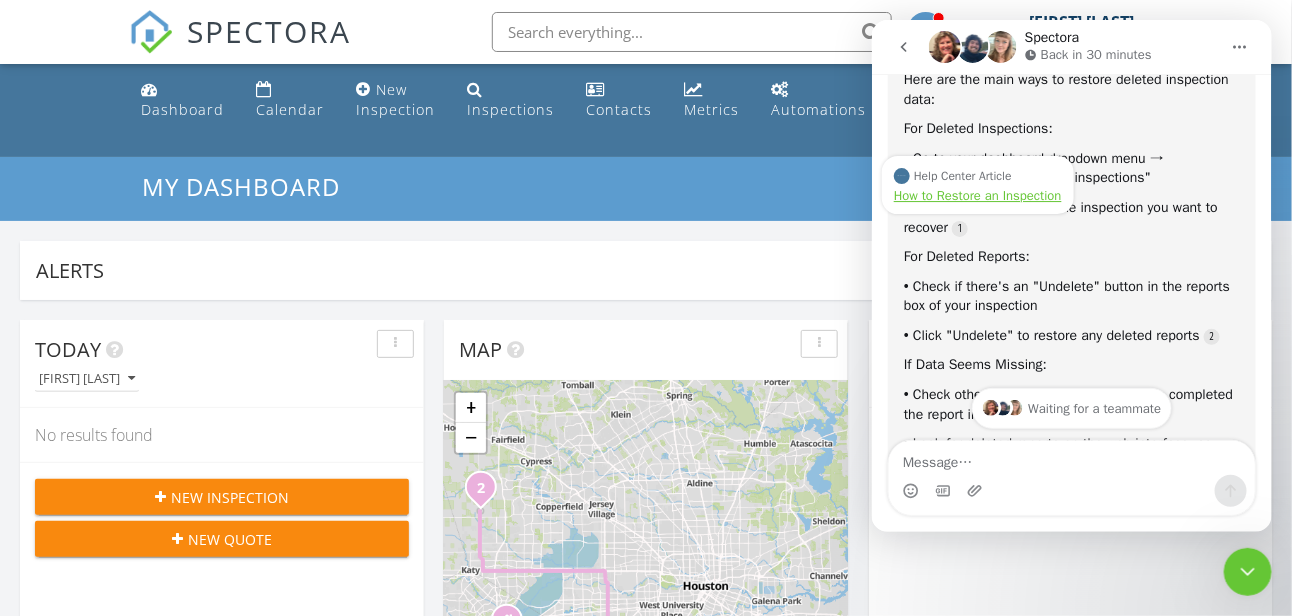 click on "How to Restore an Inspection" at bounding box center [977, 194] 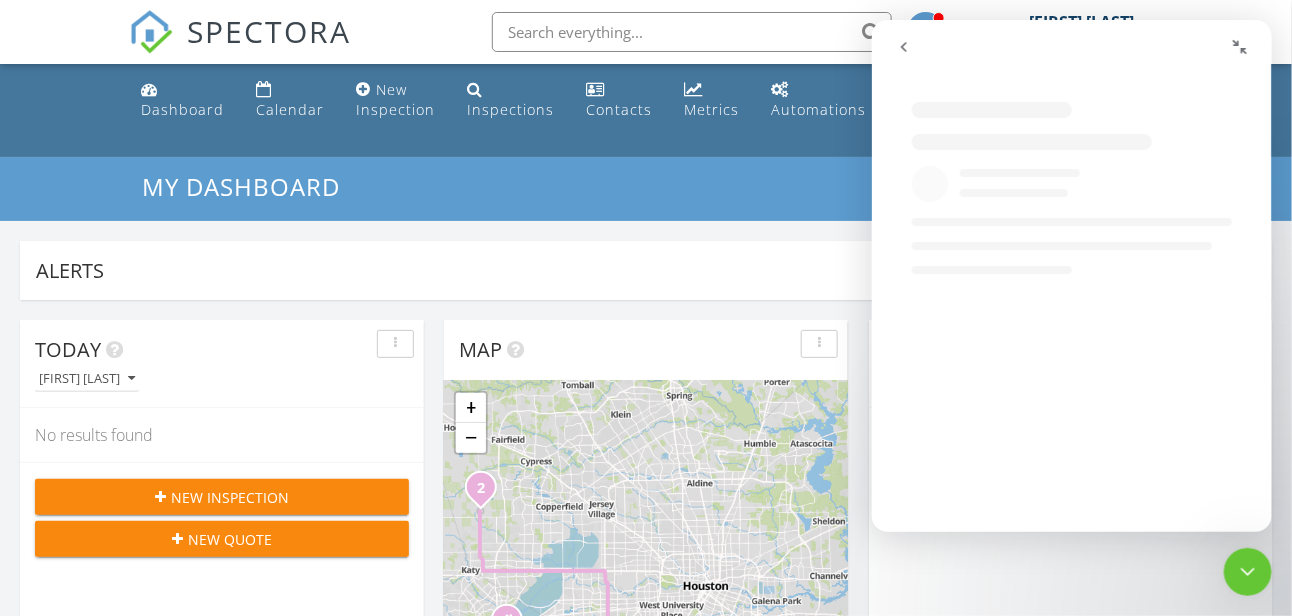 scroll, scrollTop: 0, scrollLeft: 0, axis: both 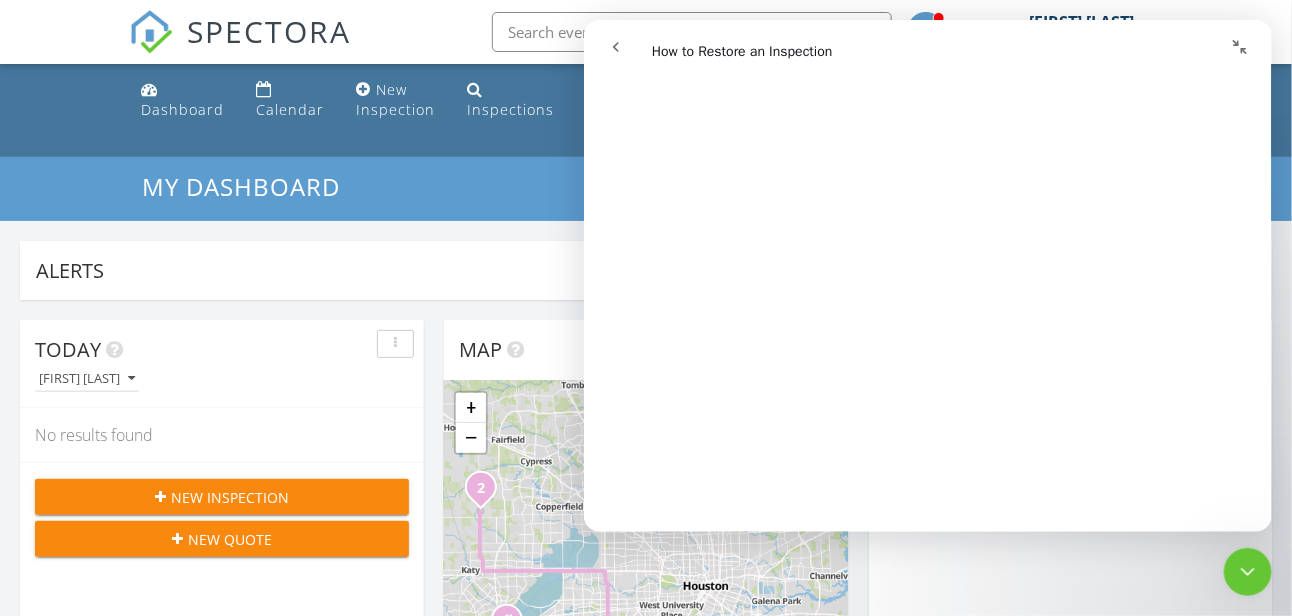 click 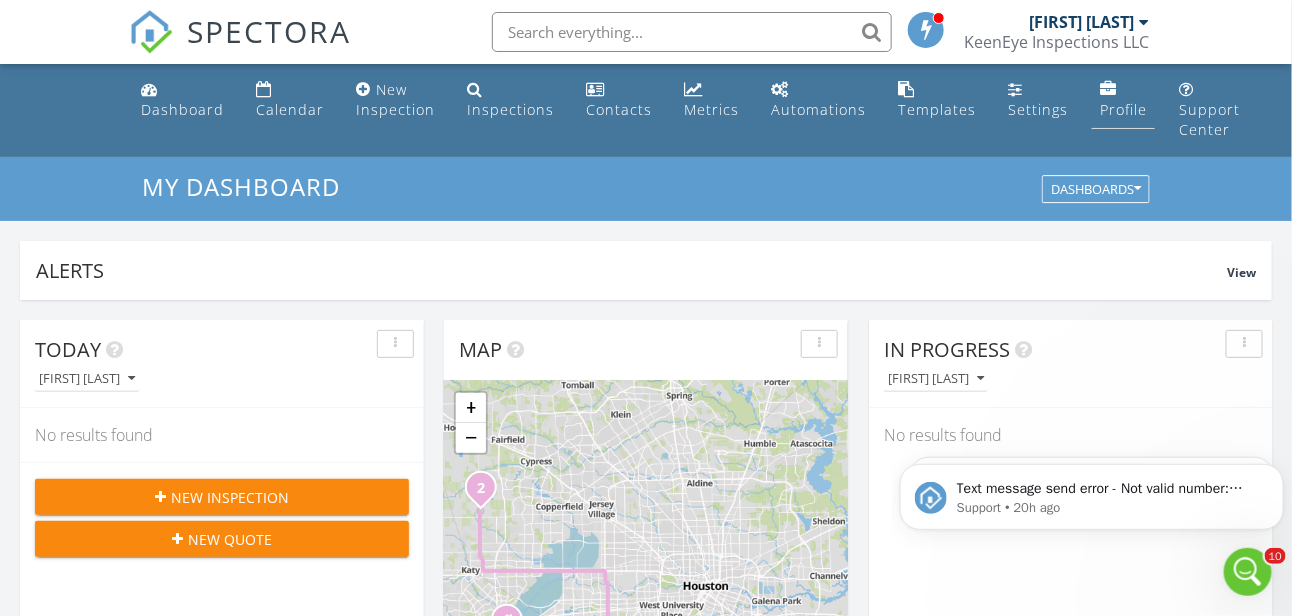 scroll, scrollTop: 0, scrollLeft: 0, axis: both 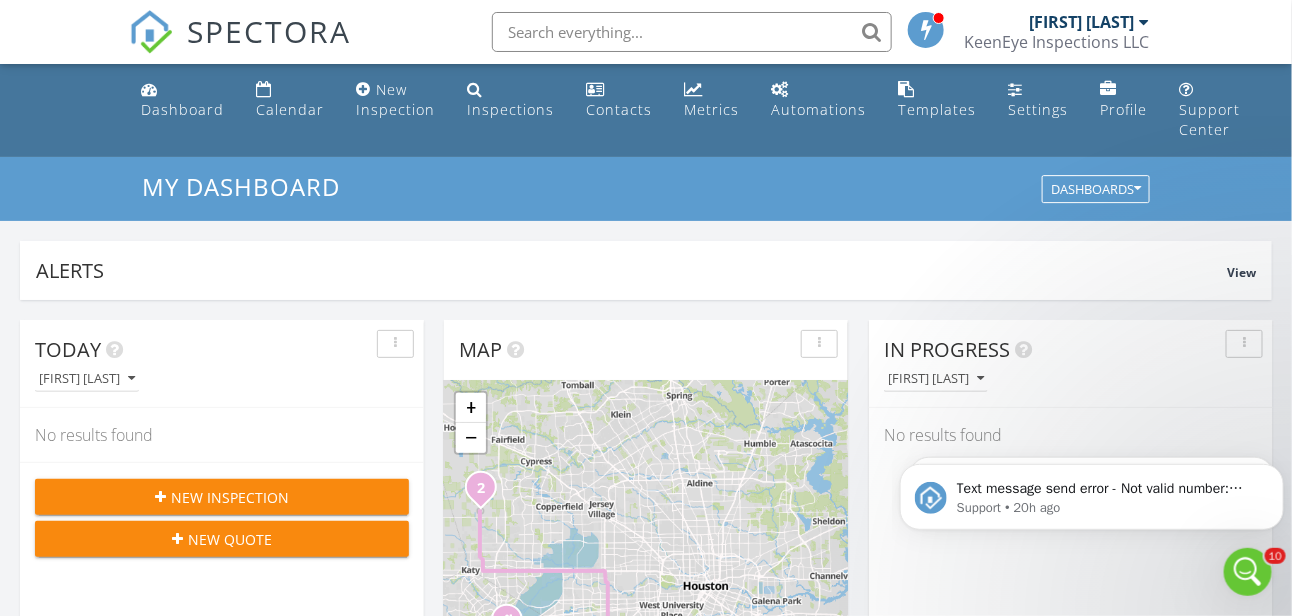 click on "KeenEye Inspections LLC" at bounding box center [1057, 42] 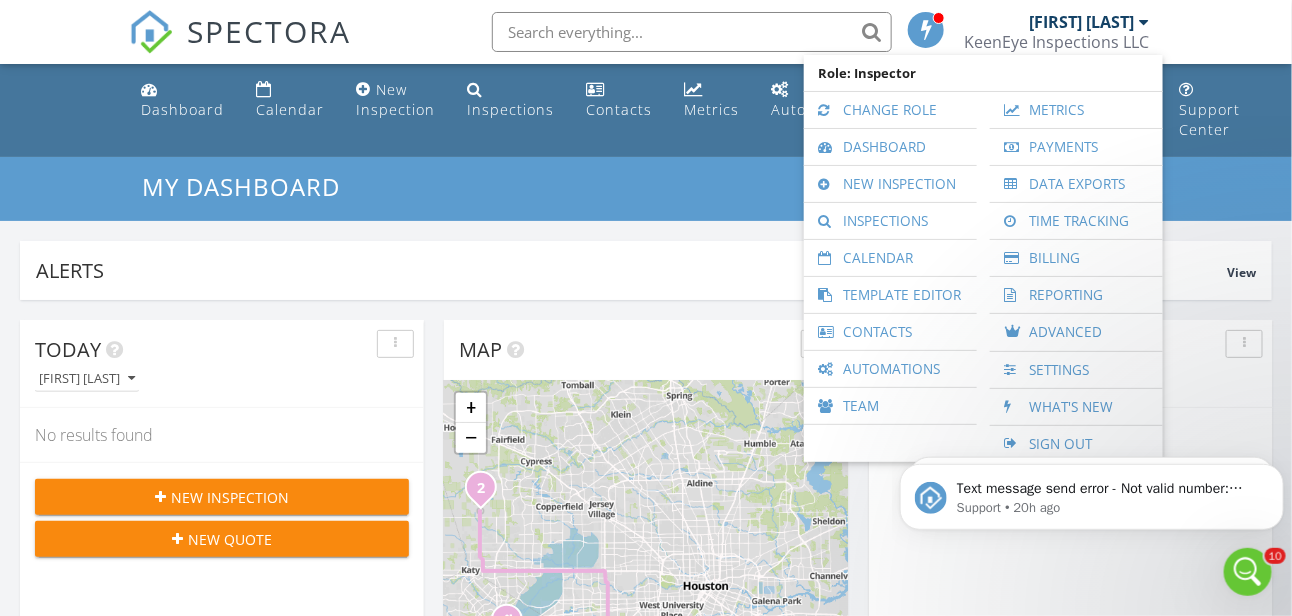 scroll, scrollTop: 538, scrollLeft: 0, axis: vertical 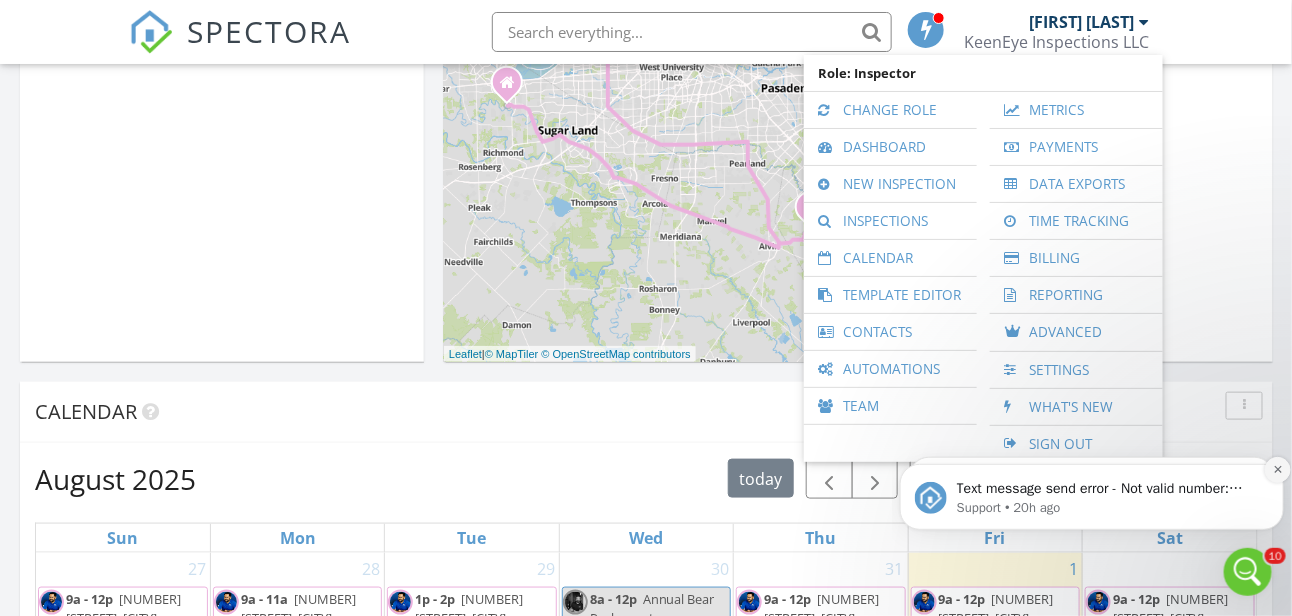 click 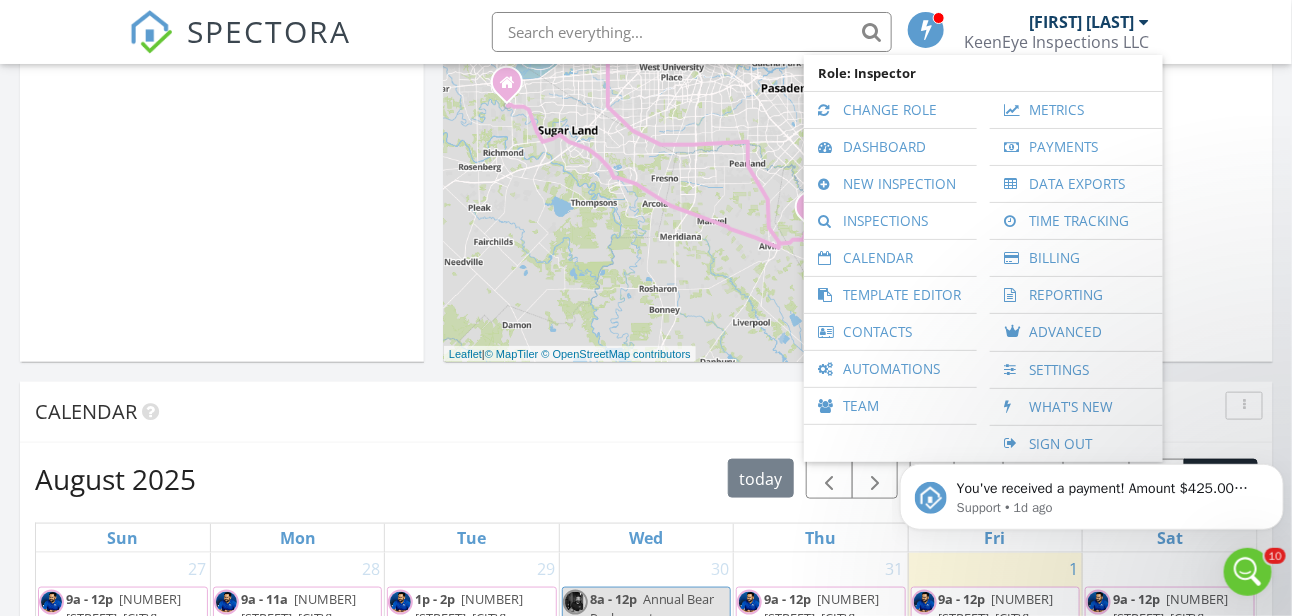 click 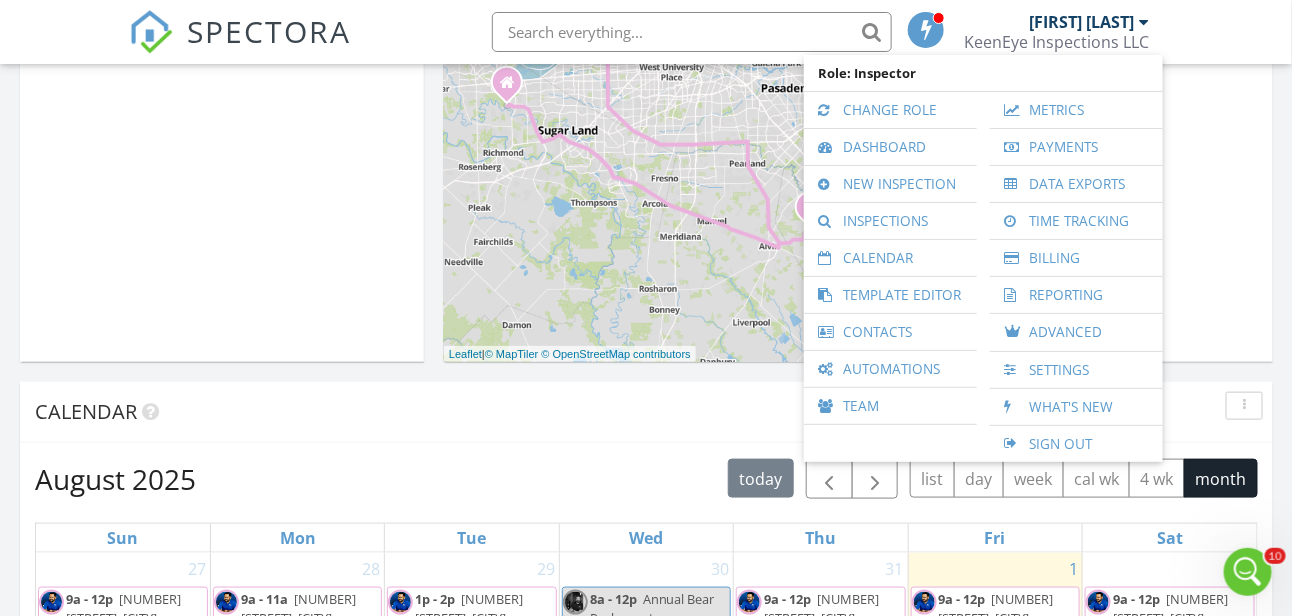 click at bounding box center (927, 29) 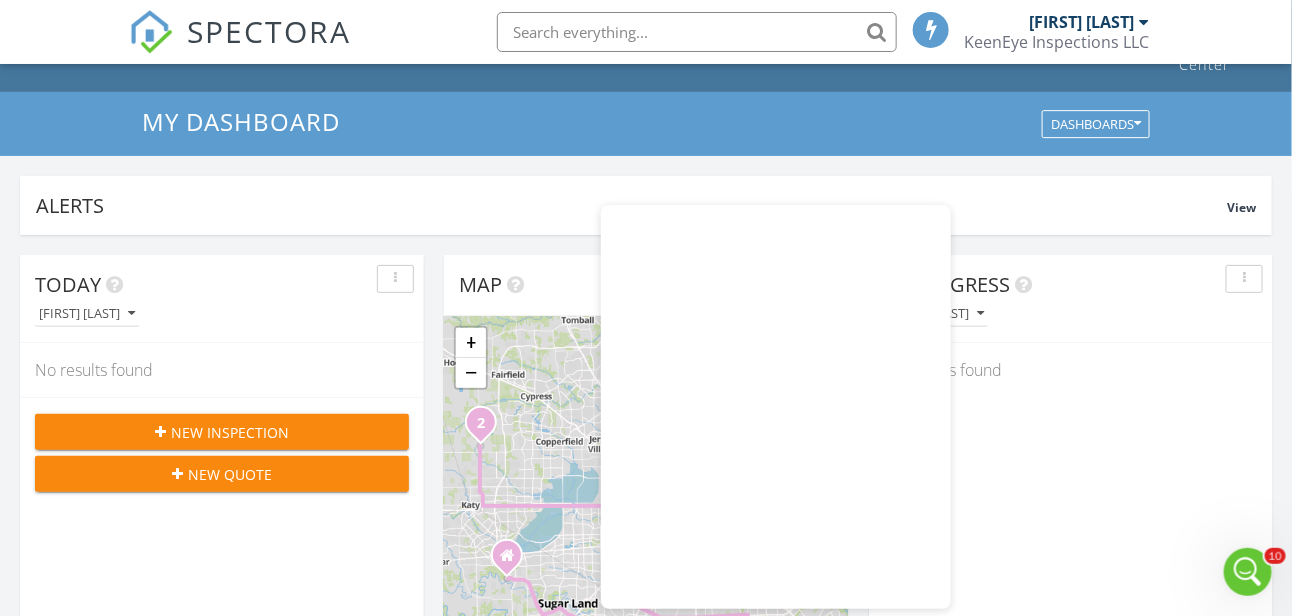 scroll, scrollTop: 0, scrollLeft: 0, axis: both 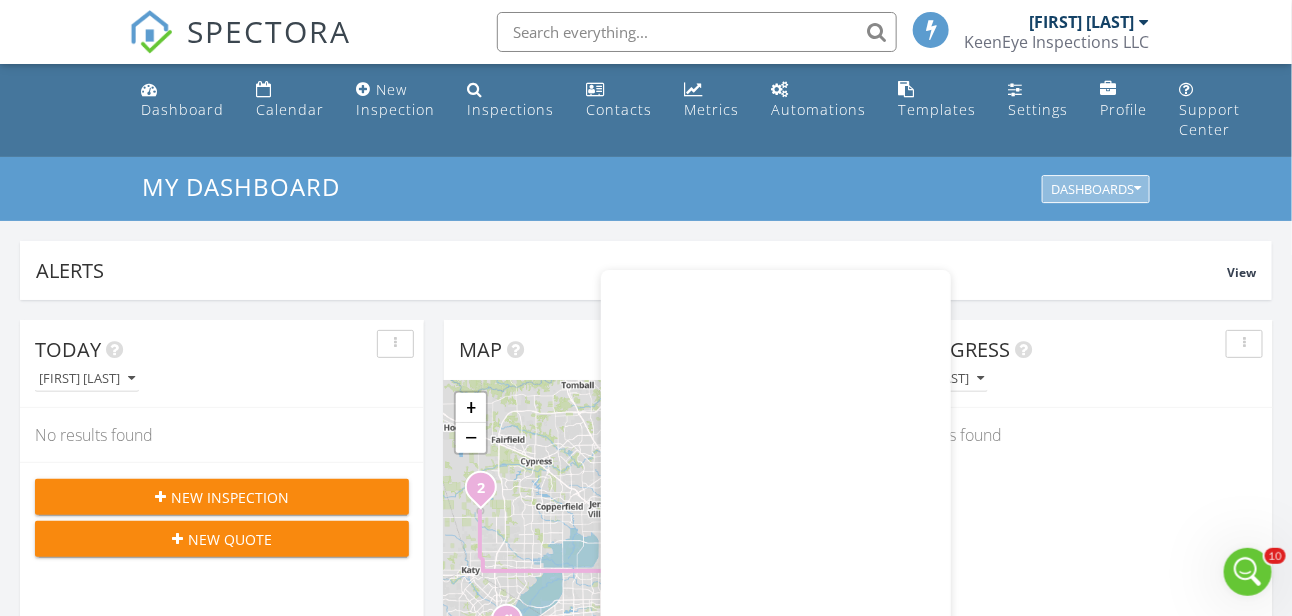 click on "Dashboards" at bounding box center [1096, 190] 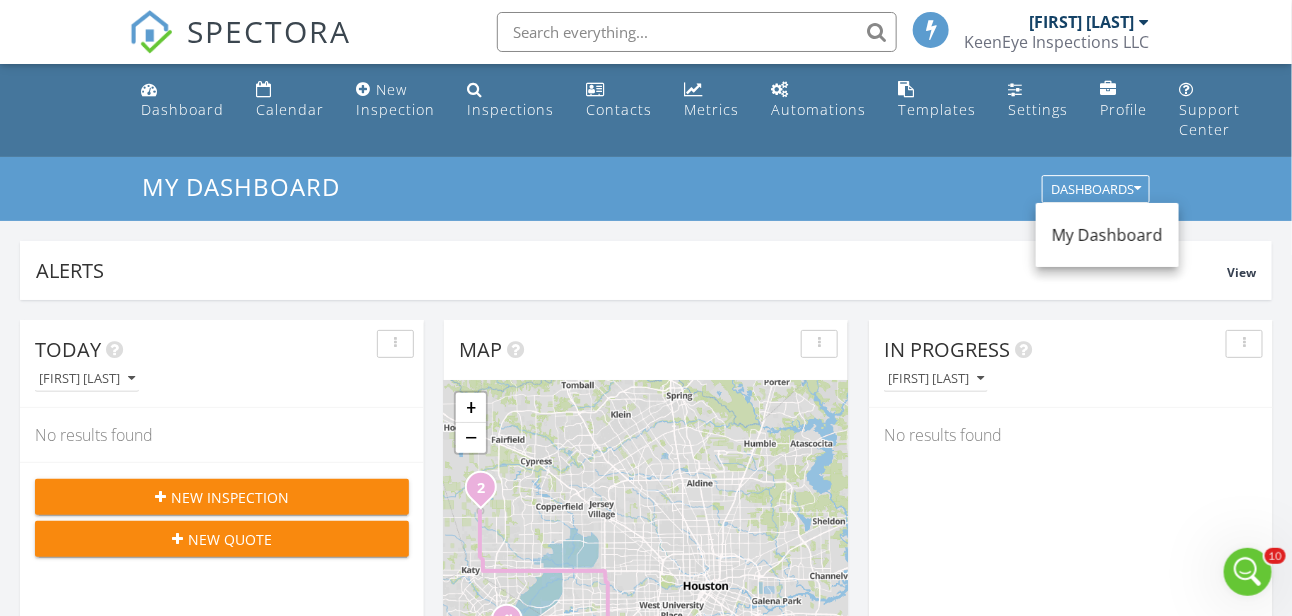 click at bounding box center (1145, 22) 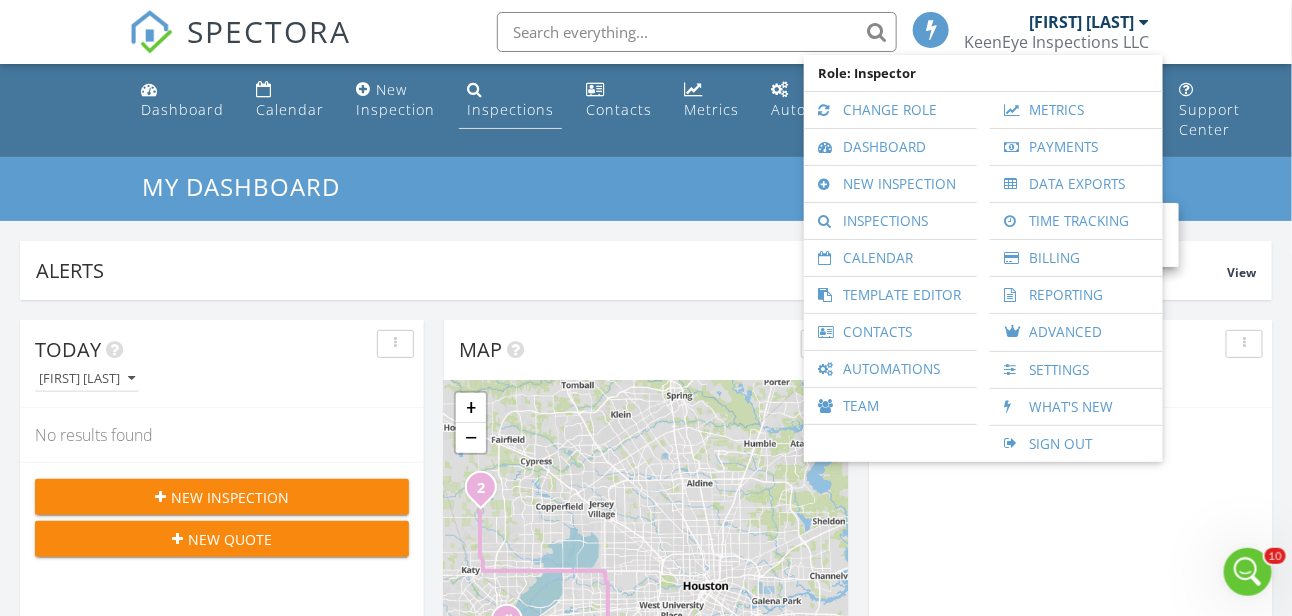 click on "Inspections" at bounding box center [510, 109] 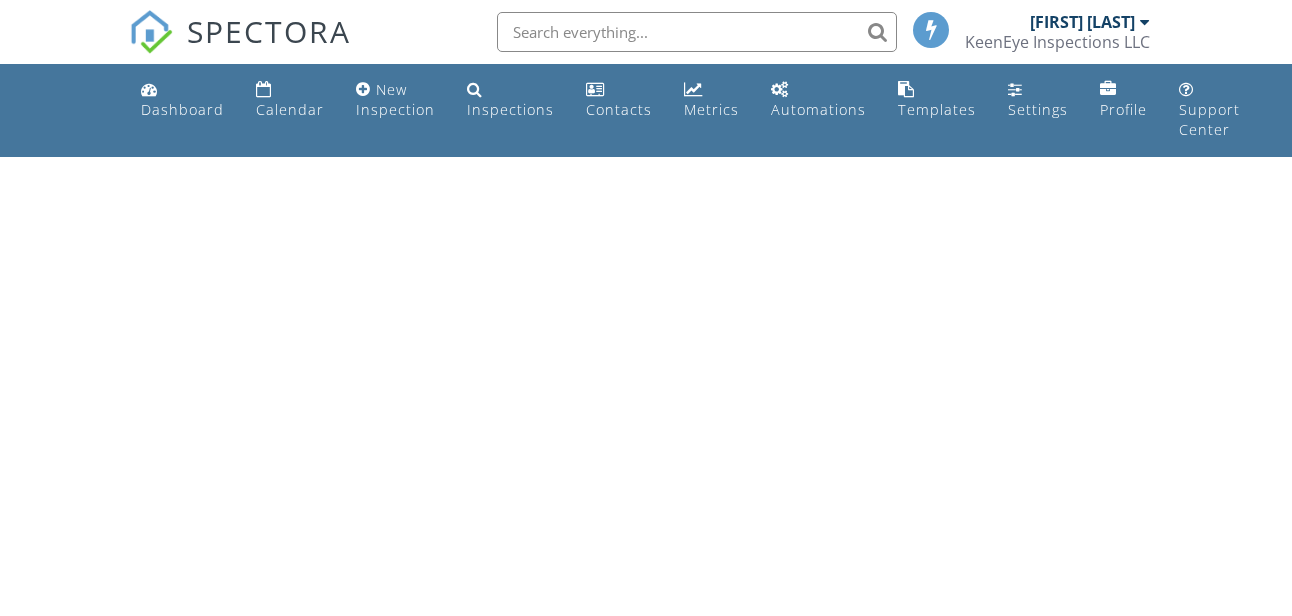 scroll, scrollTop: 0, scrollLeft: 0, axis: both 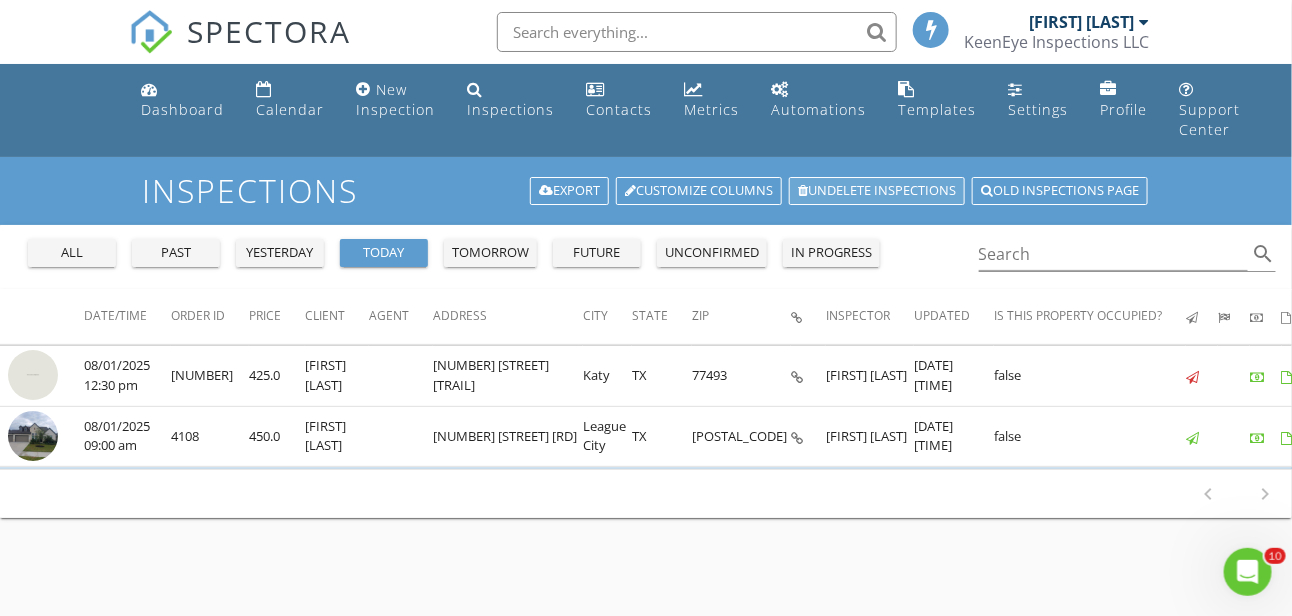 click on "Undelete inspections" at bounding box center (877, 191) 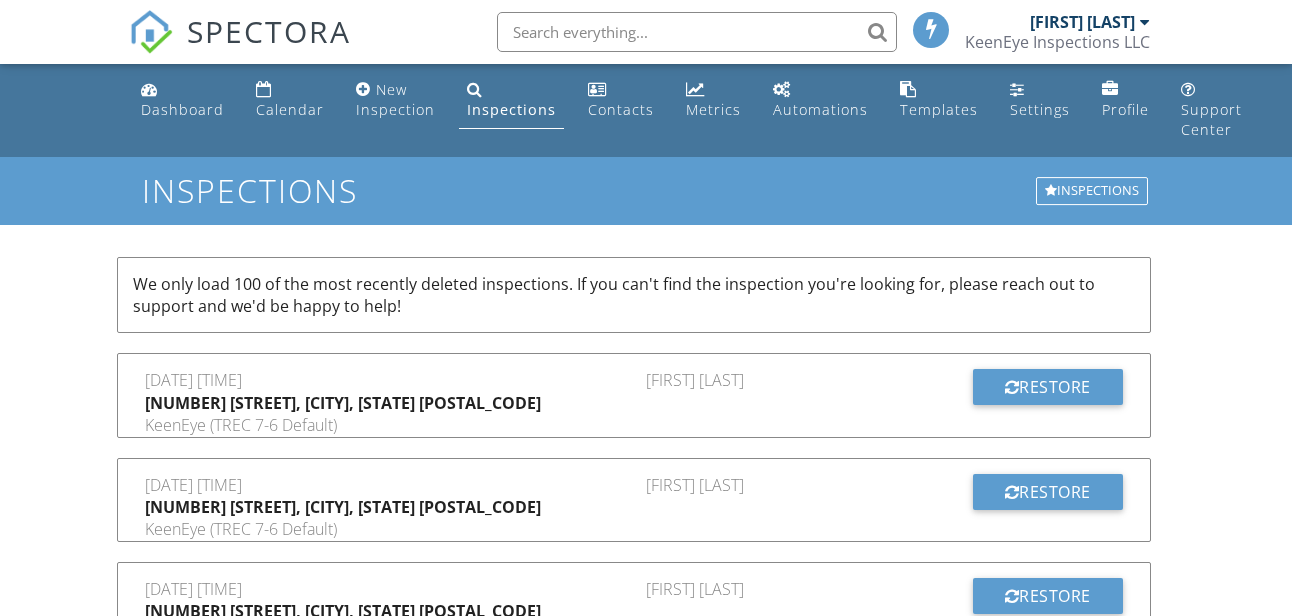 scroll, scrollTop: 0, scrollLeft: 0, axis: both 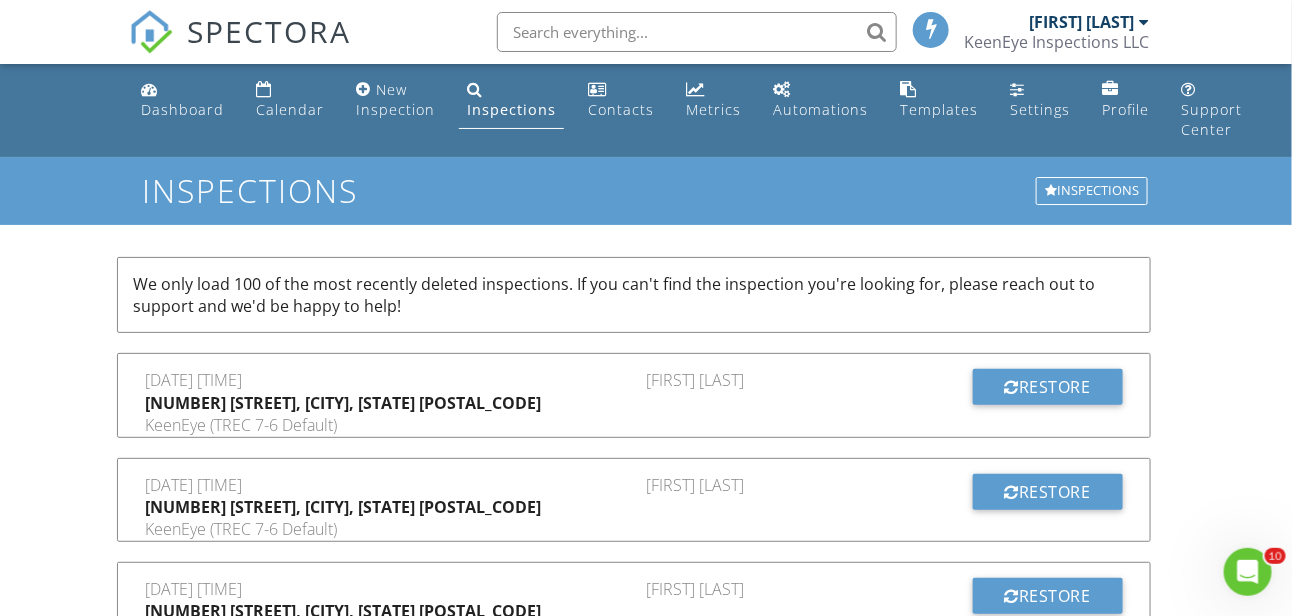 click on "Inspections" at bounding box center (511, 109) 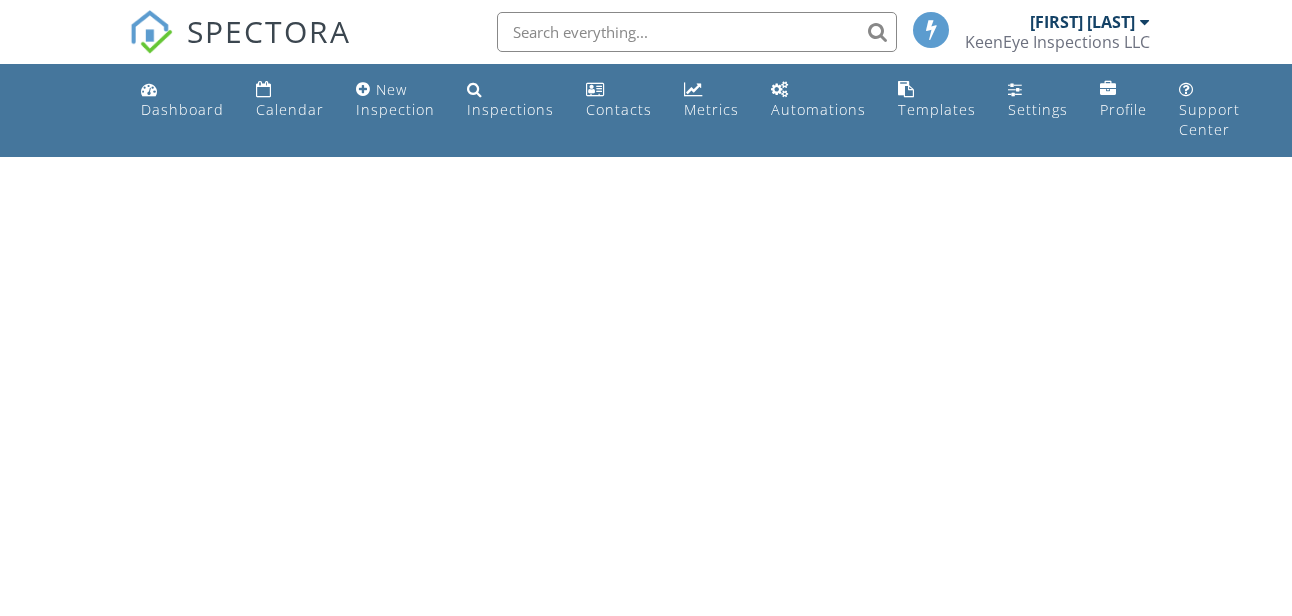 scroll, scrollTop: 0, scrollLeft: 0, axis: both 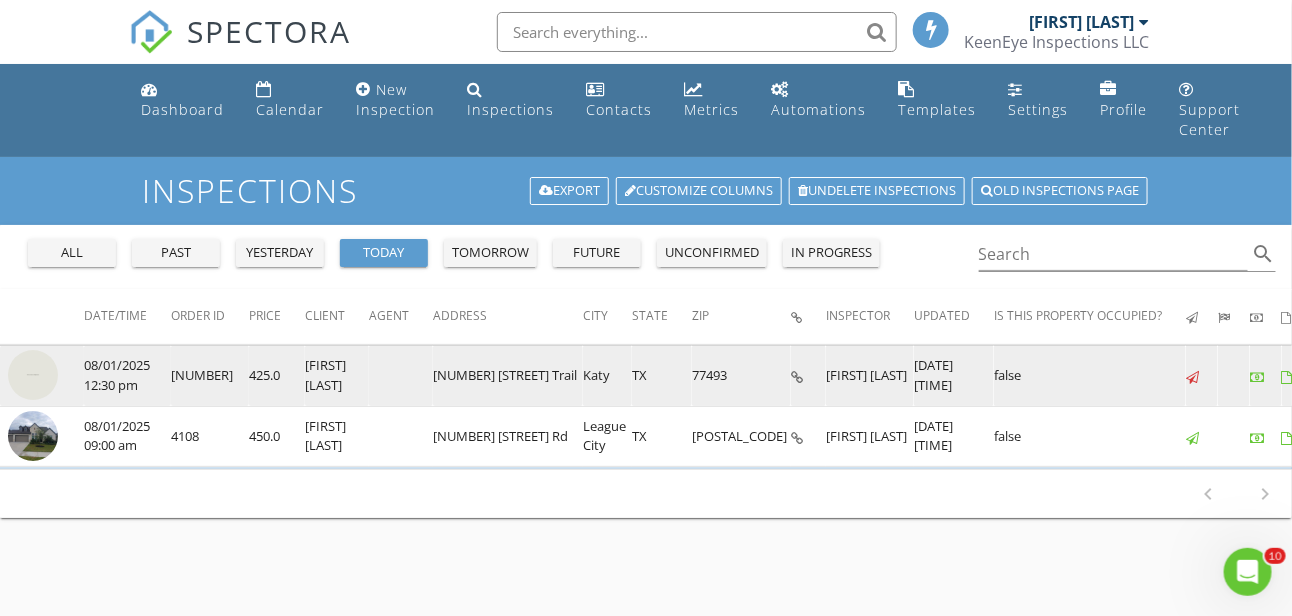 click at bounding box center [33, 375] 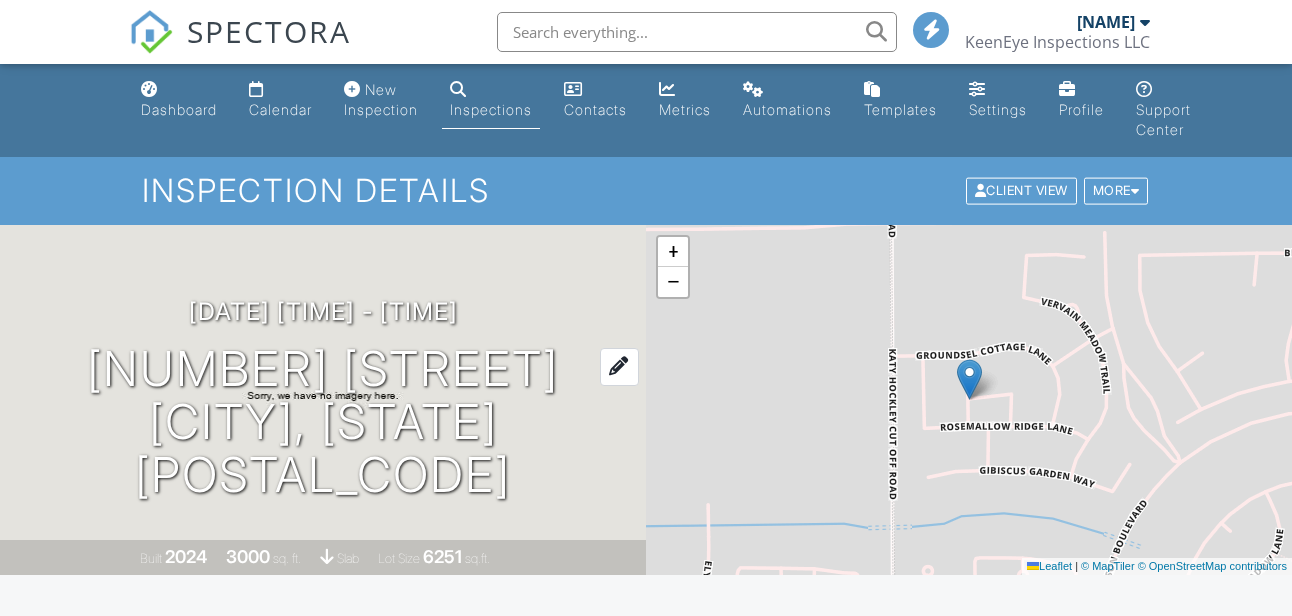 scroll, scrollTop: 500, scrollLeft: 0, axis: vertical 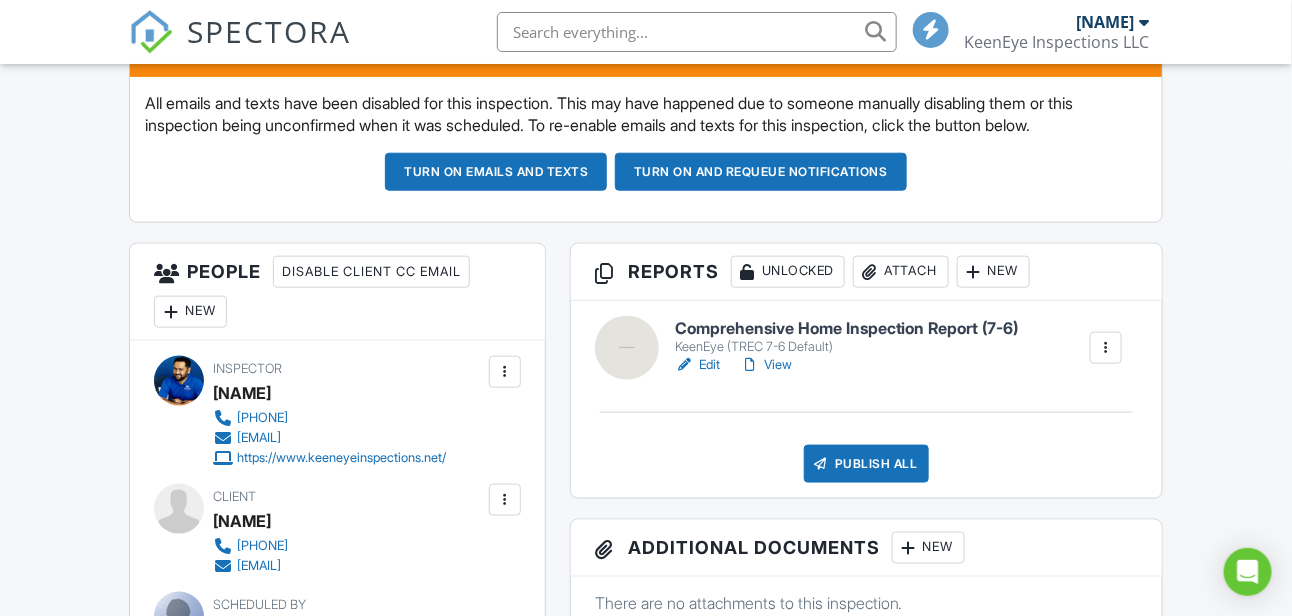 click on "Comprehensive Home Inspection Report (7-6)" at bounding box center (847, 329) 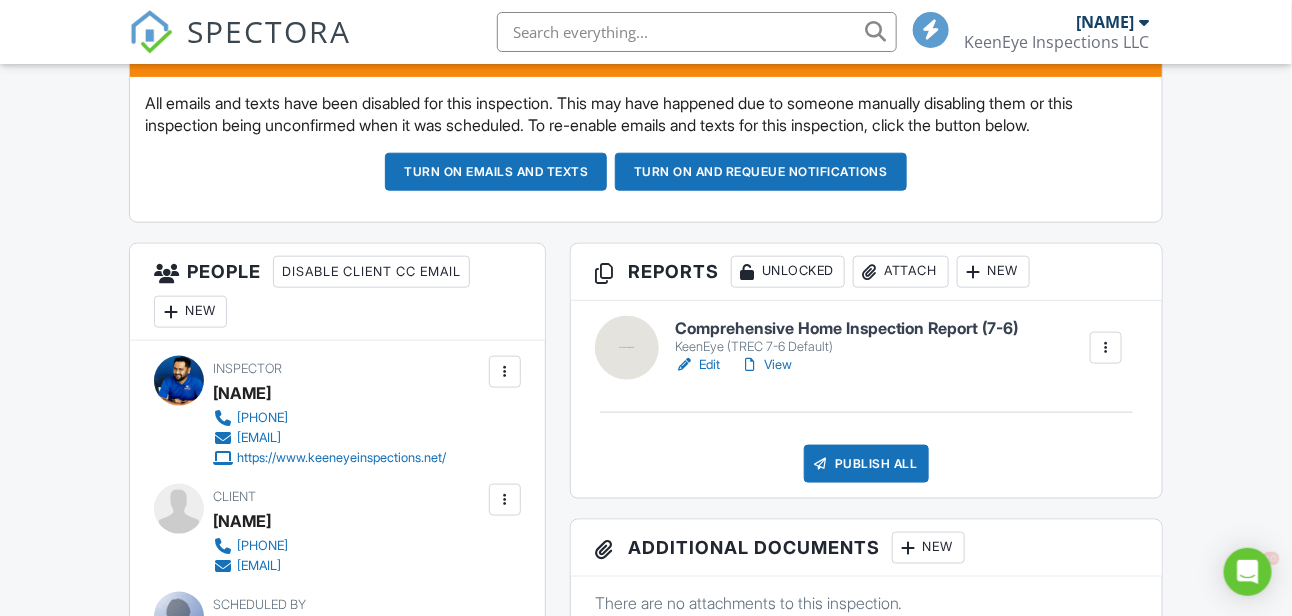 scroll, scrollTop: 0, scrollLeft: 0, axis: both 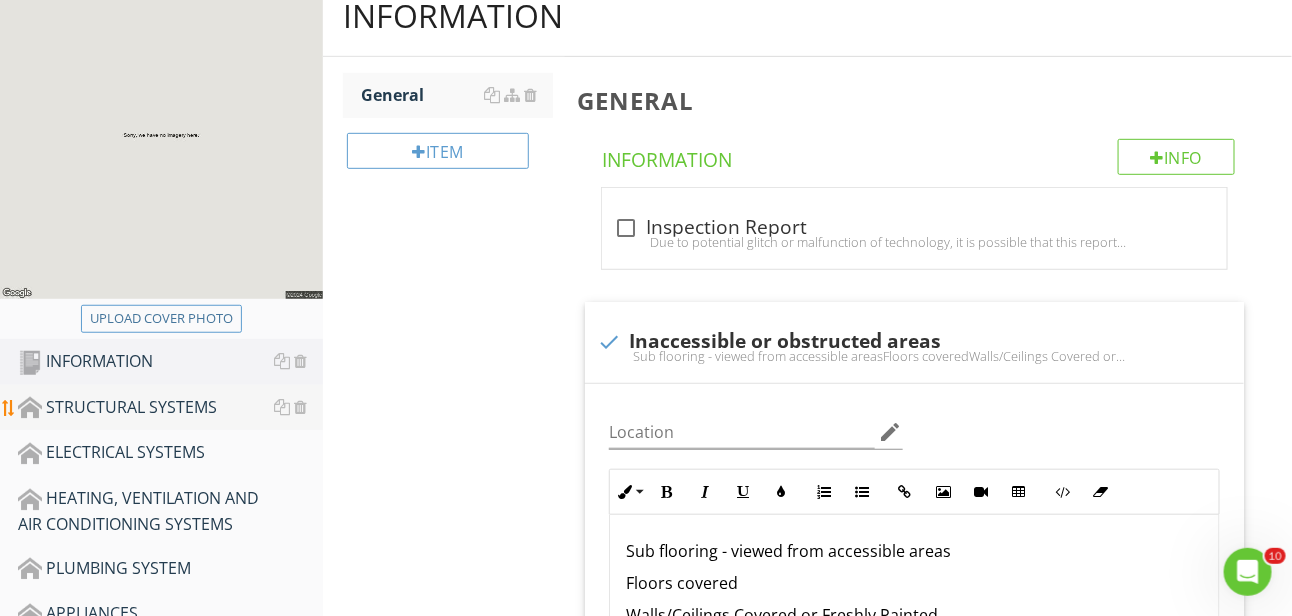 click on "STRUCTURAL SYSTEMS" at bounding box center [170, 408] 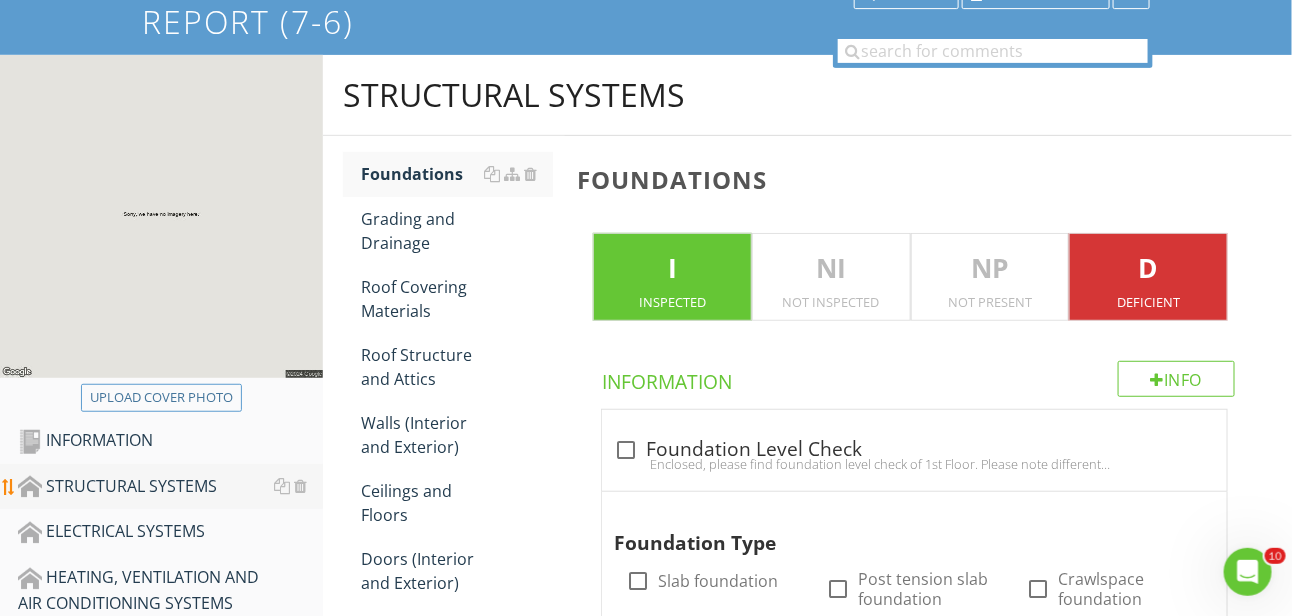 scroll, scrollTop: 100, scrollLeft: 0, axis: vertical 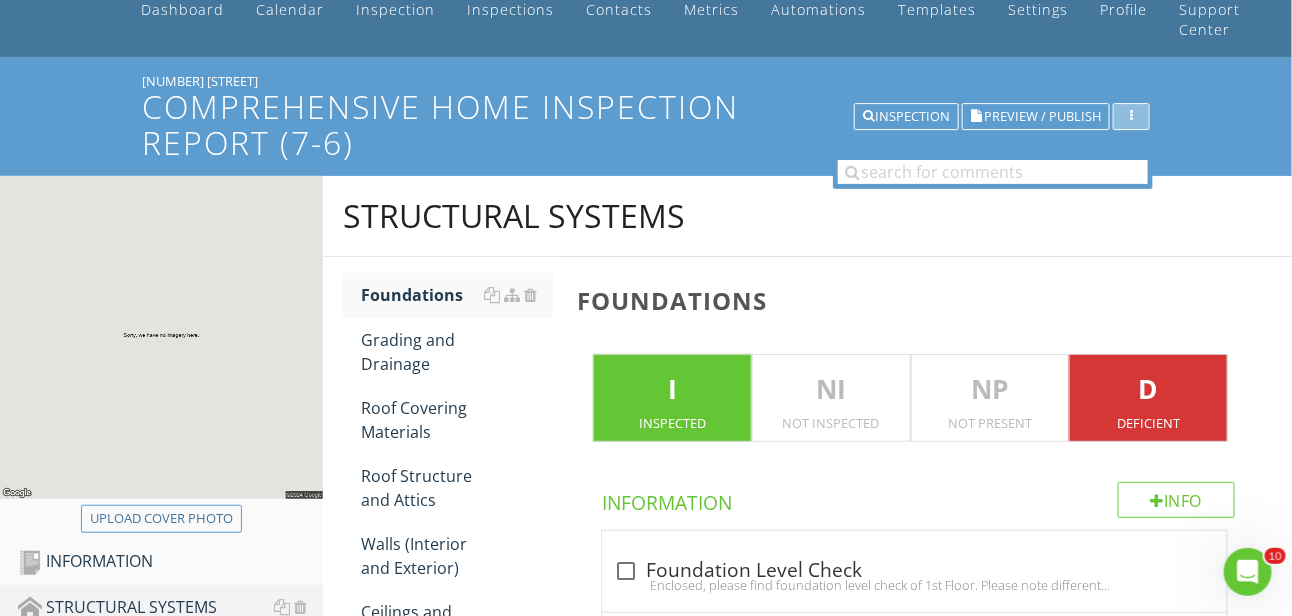 click at bounding box center (1131, 117) 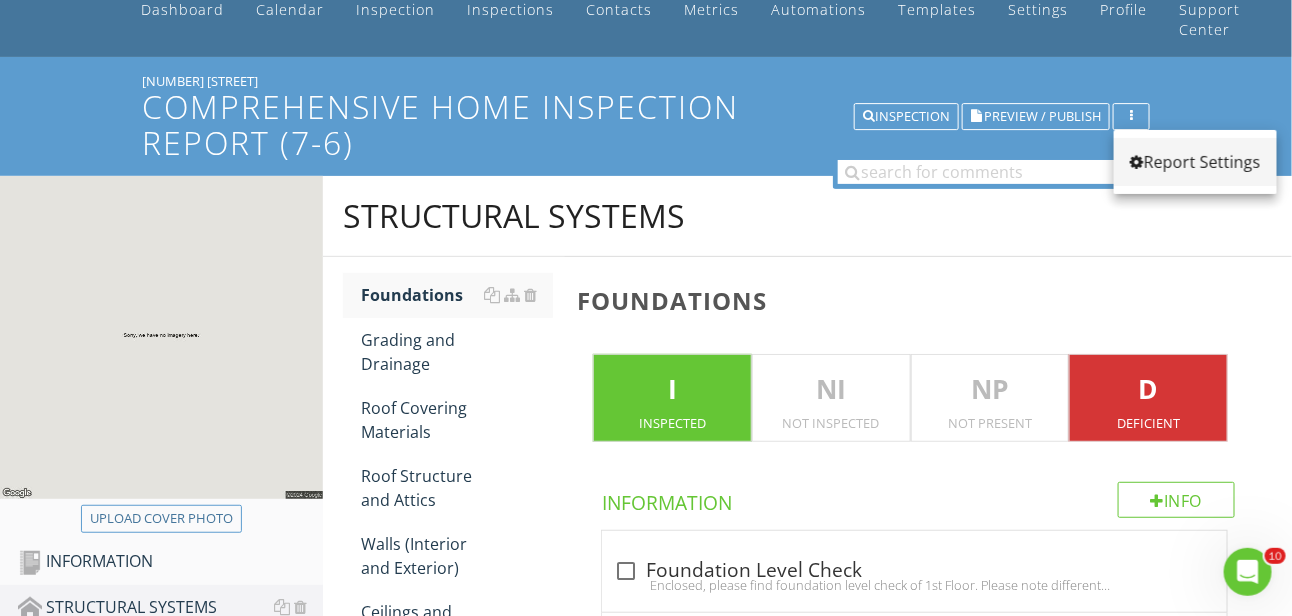 click on "Report Settings" at bounding box center (1195, 162) 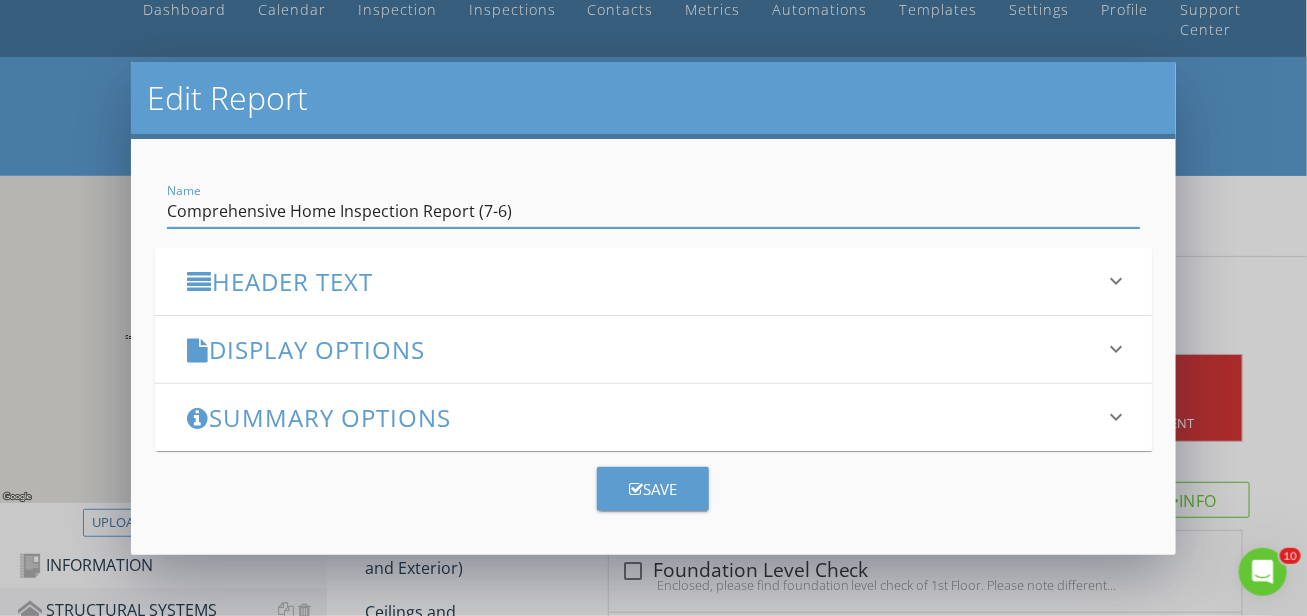 click on "Edit Report   Name Comprehensive Home Inspection Report (7-6)
Header Text
keyboard_arrow_down   Full Report Header Text     Summary Header Text
Display Options
keyboard_arrow_down   check_box Display Item Ratings Grid in Report
What does this look like?
check_box_outline_blank Display Category Counts Summary
What does this look like?
check_box_outline_blank Display 'Items Inspected' Count
With
vs
without
check_box Display Inspector Signature   Configure Signature    |
Where does this display?
check_box Display Standards of Practice
Set per-section by clicking the 'pencil' icon next to each
section.
What does this look like?
check_box_outline_blank Display Recommendations   check_box Smart Layout for Informational Comments
Minimize whitespace by separating short and long comments.
What does this look like?
PDF Options" at bounding box center (653, 308) 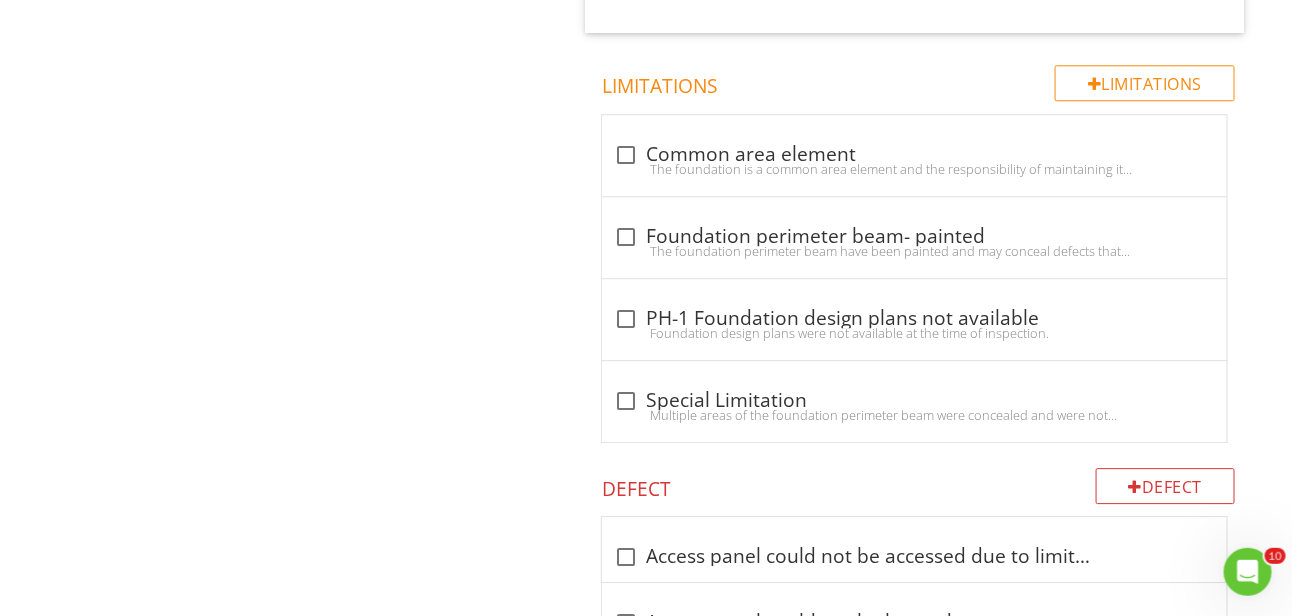 scroll, scrollTop: 1700, scrollLeft: 0, axis: vertical 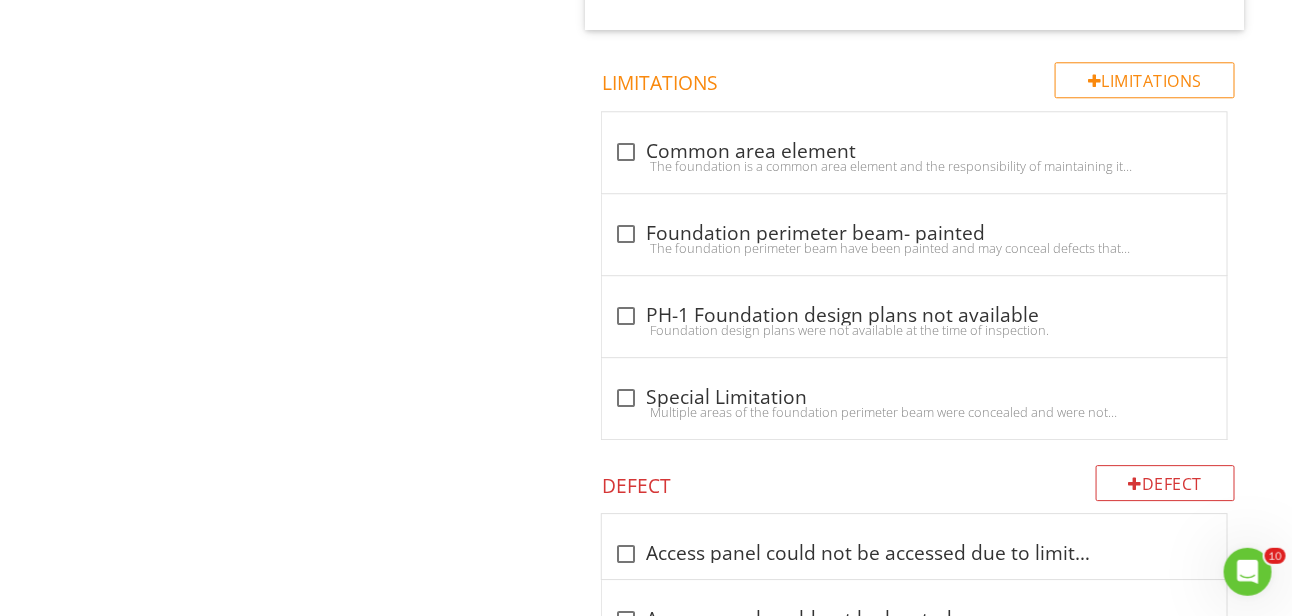 click 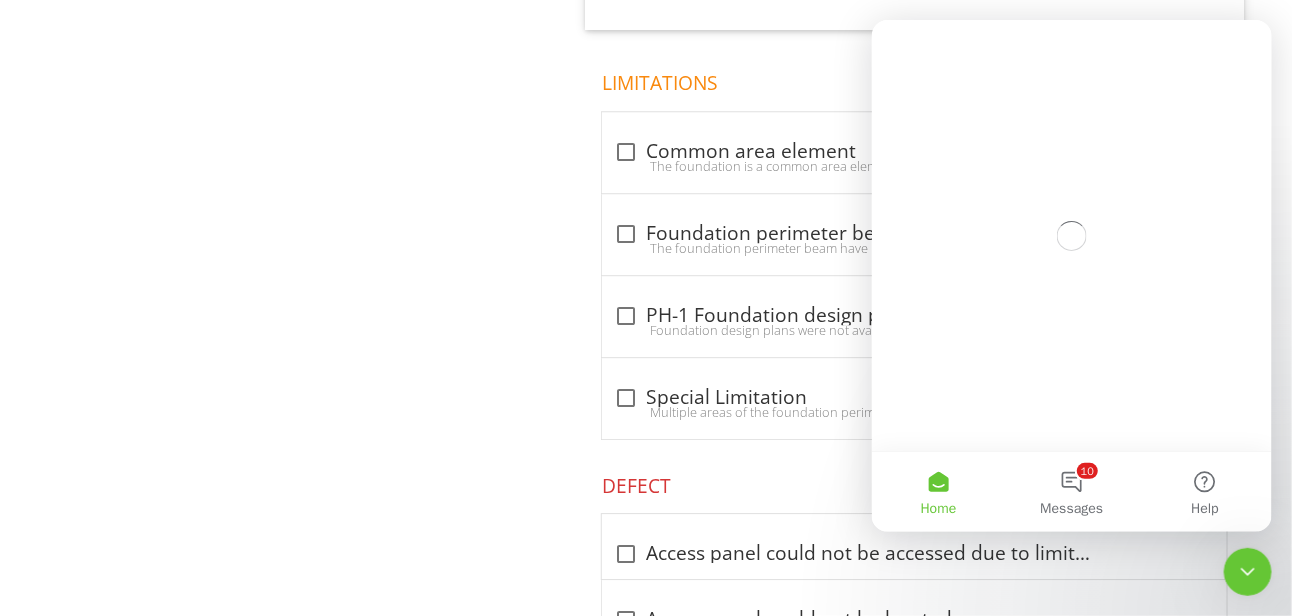 scroll, scrollTop: 0, scrollLeft: 0, axis: both 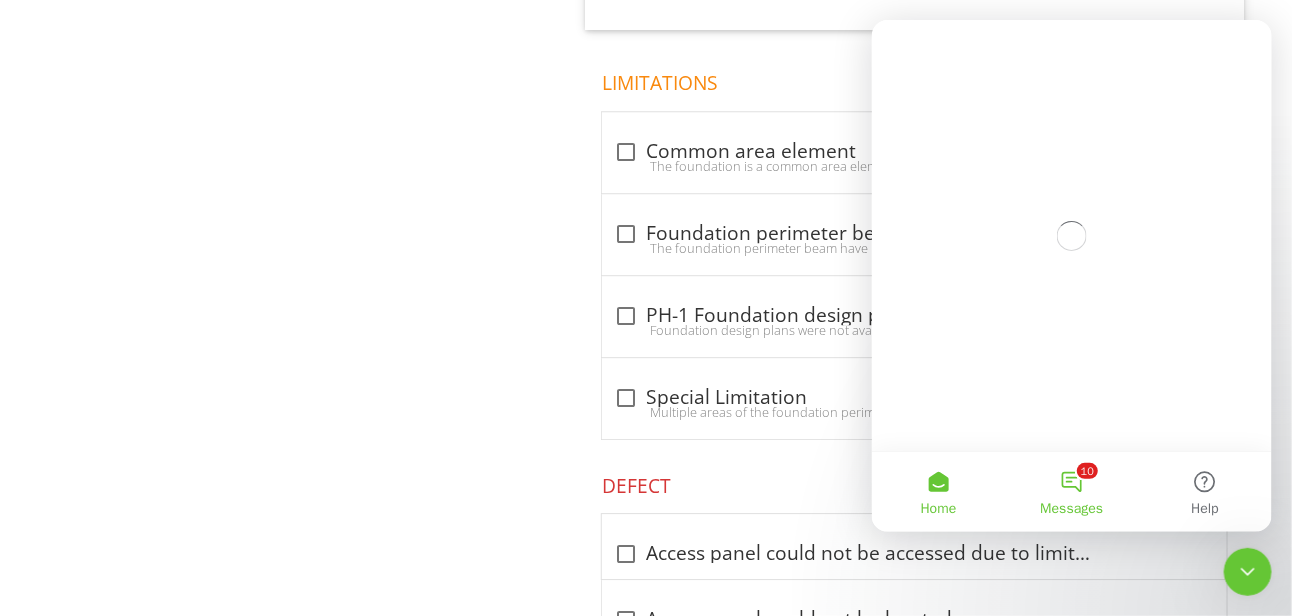 click on "10 Messages" at bounding box center (1070, 491) 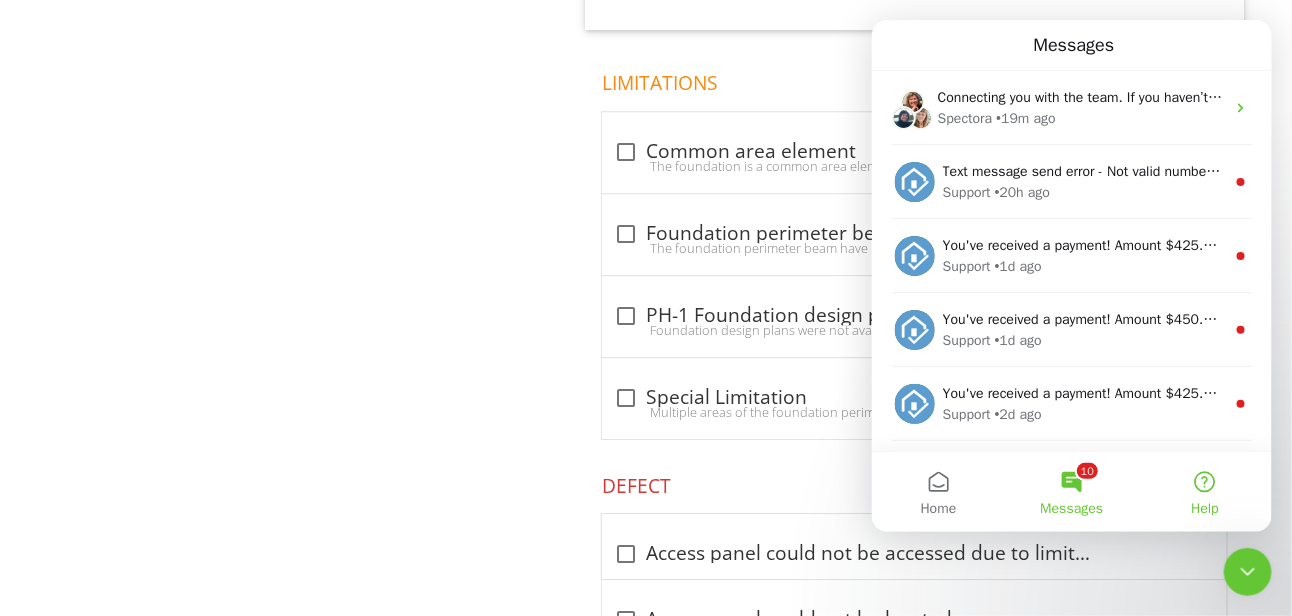 click on "Help" at bounding box center [1204, 491] 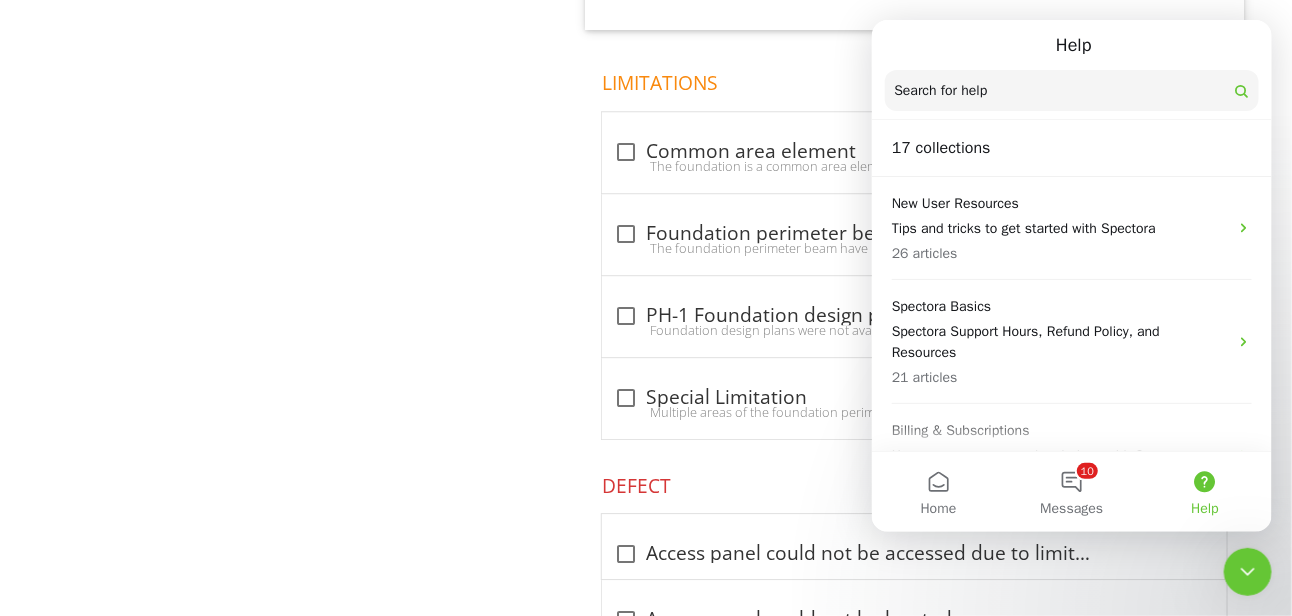 click on "check_box_outline_blank
Special Limitation
Multiple areas of the foundation perimeter beam were concealed and were not inspected." at bounding box center (914, 398) 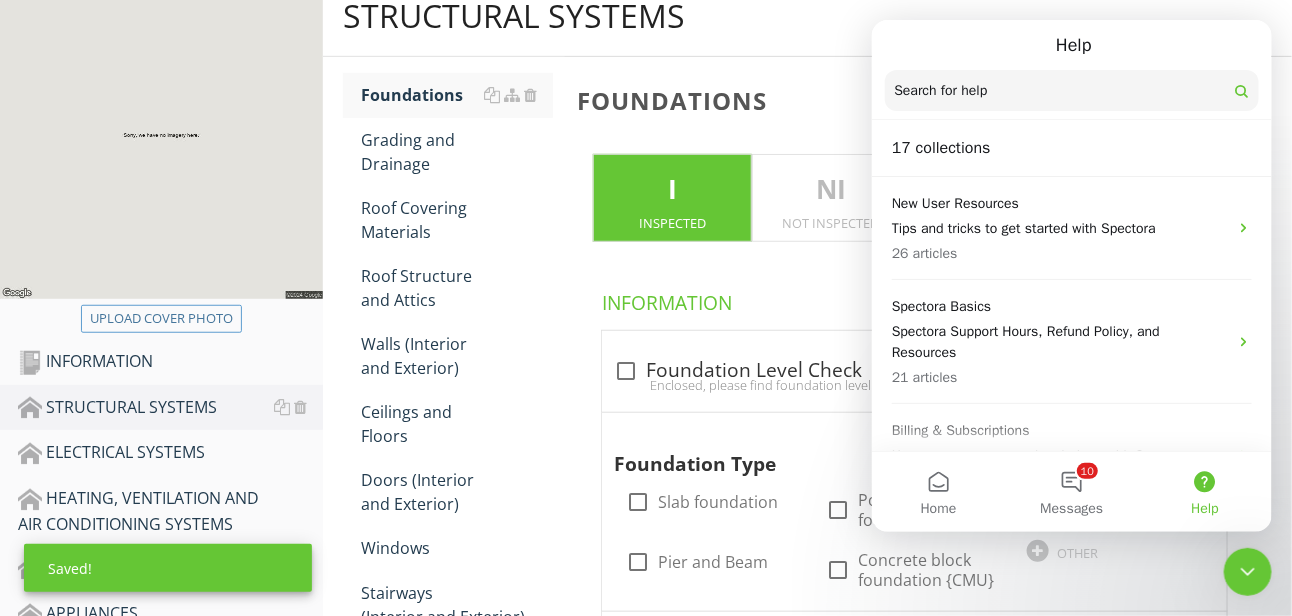 scroll, scrollTop: 0, scrollLeft: 0, axis: both 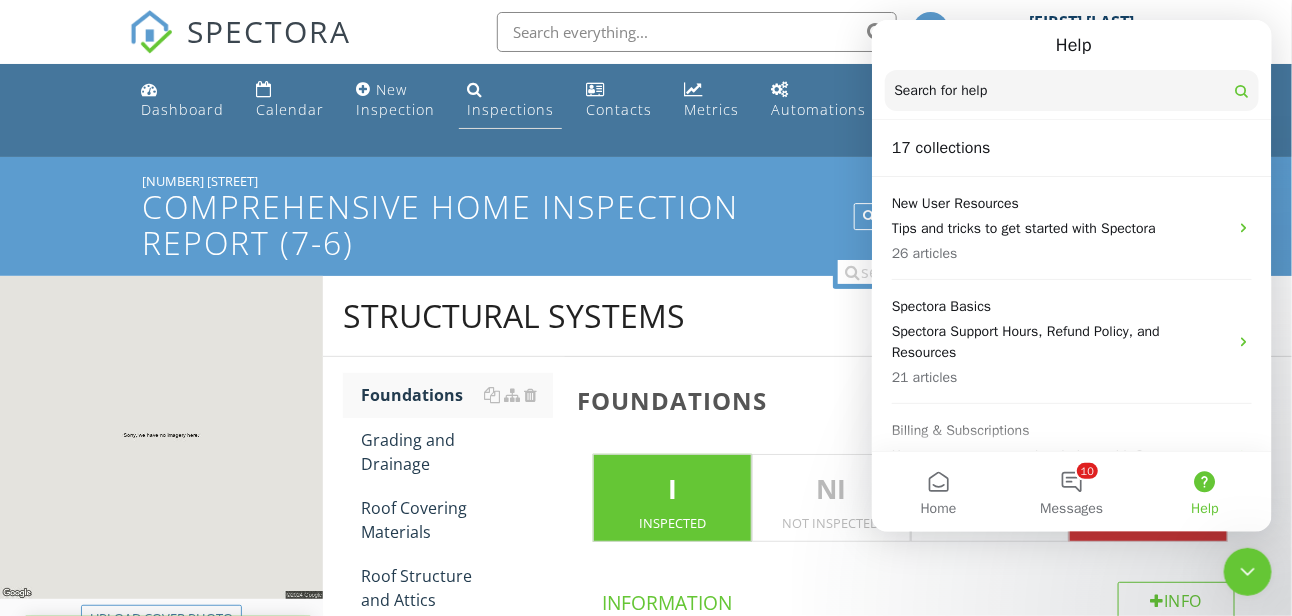 click on "Inspections" at bounding box center (510, 100) 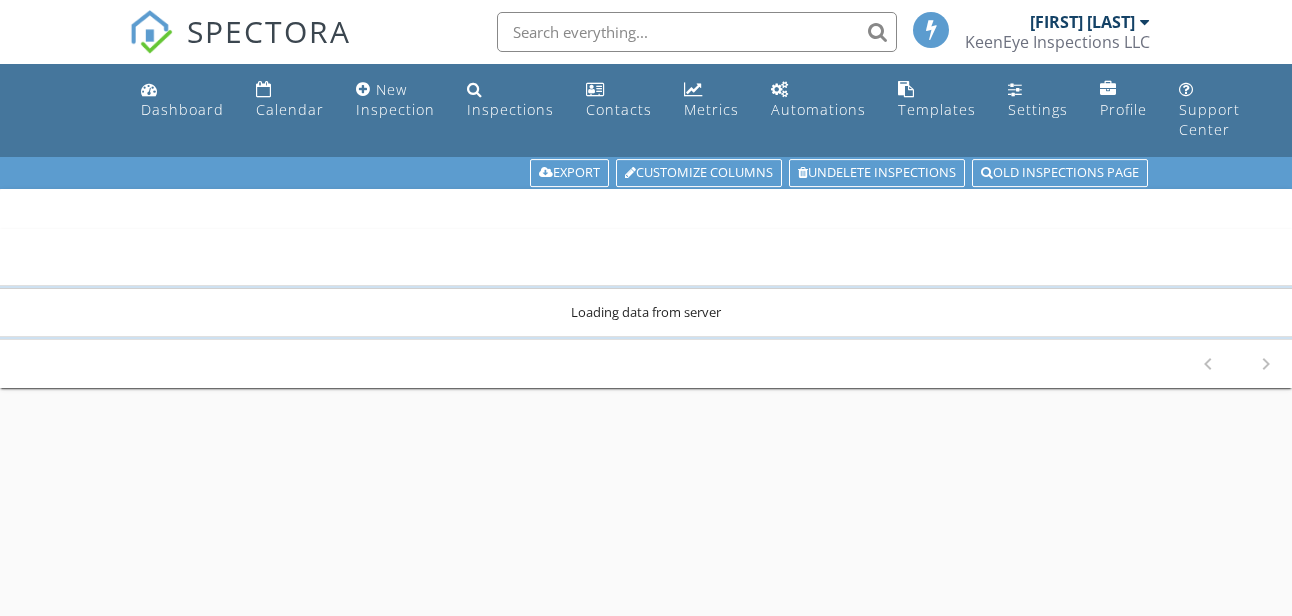 scroll, scrollTop: 0, scrollLeft: 0, axis: both 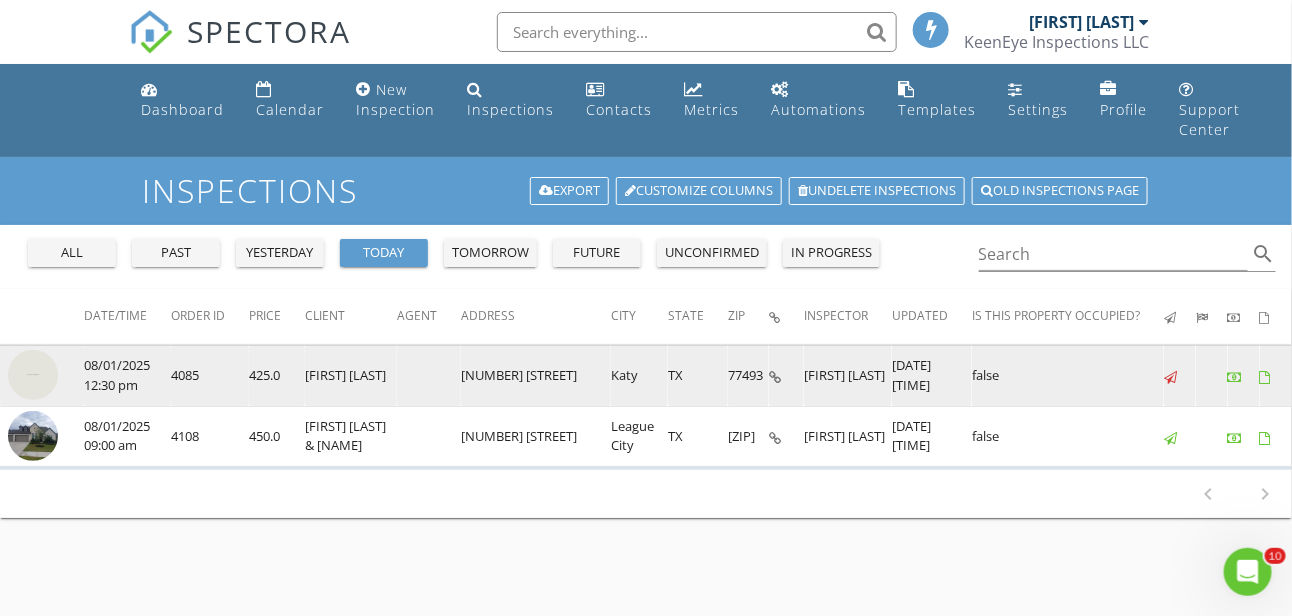 click at bounding box center (33, 375) 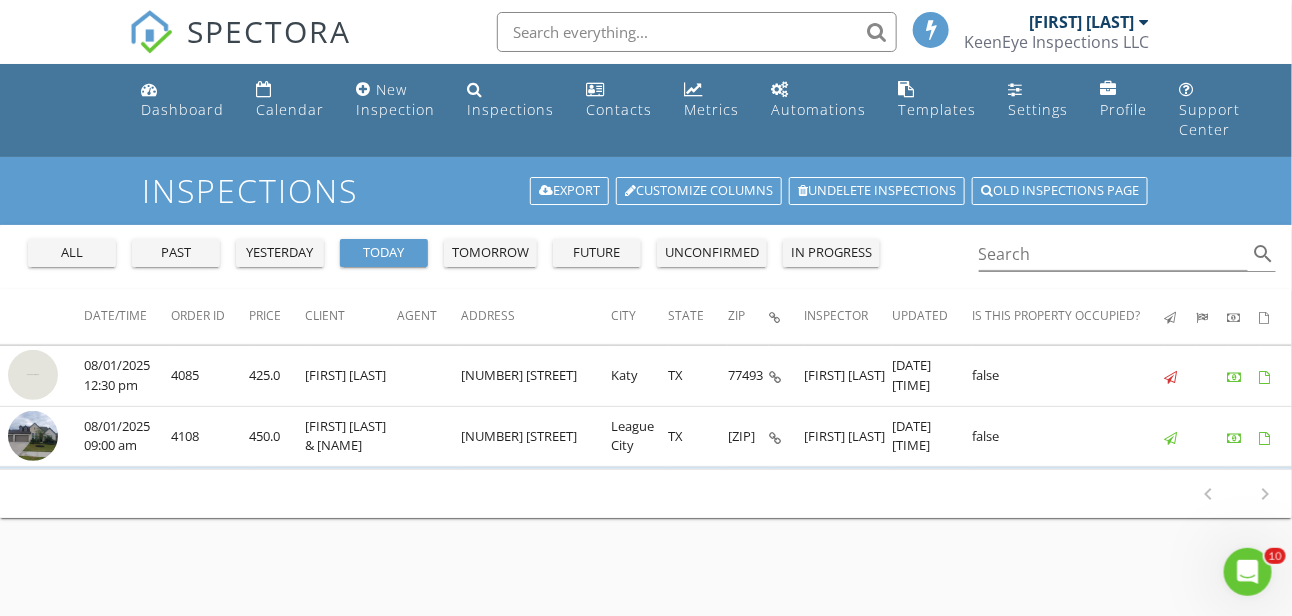 click 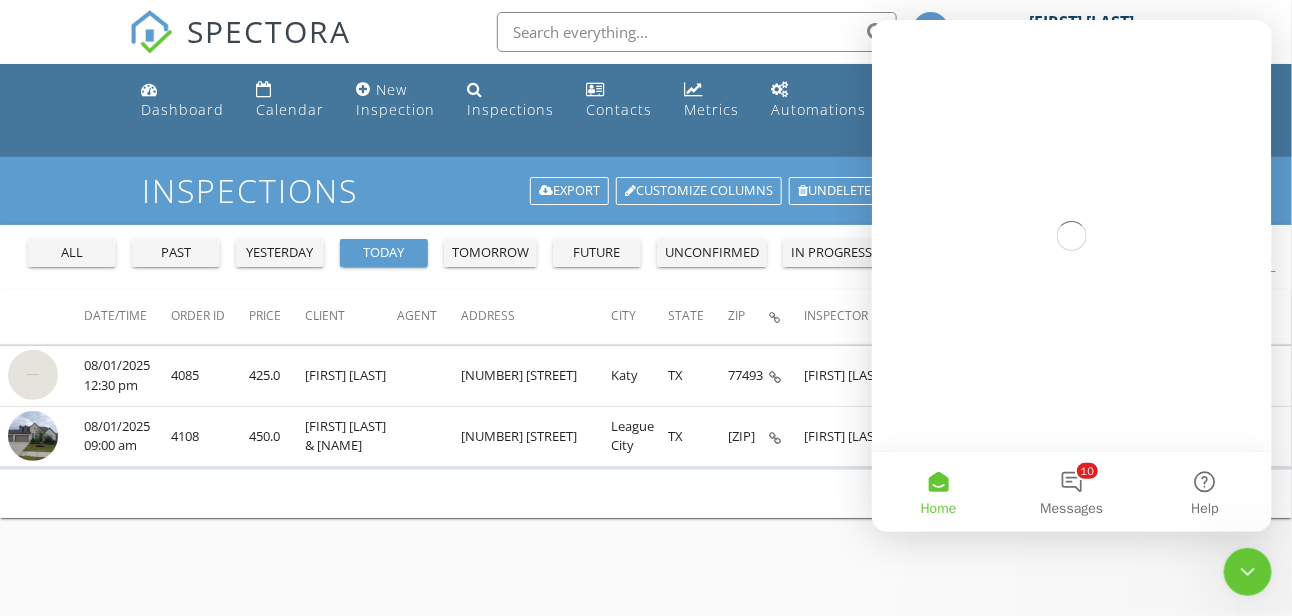 scroll, scrollTop: 0, scrollLeft: 0, axis: both 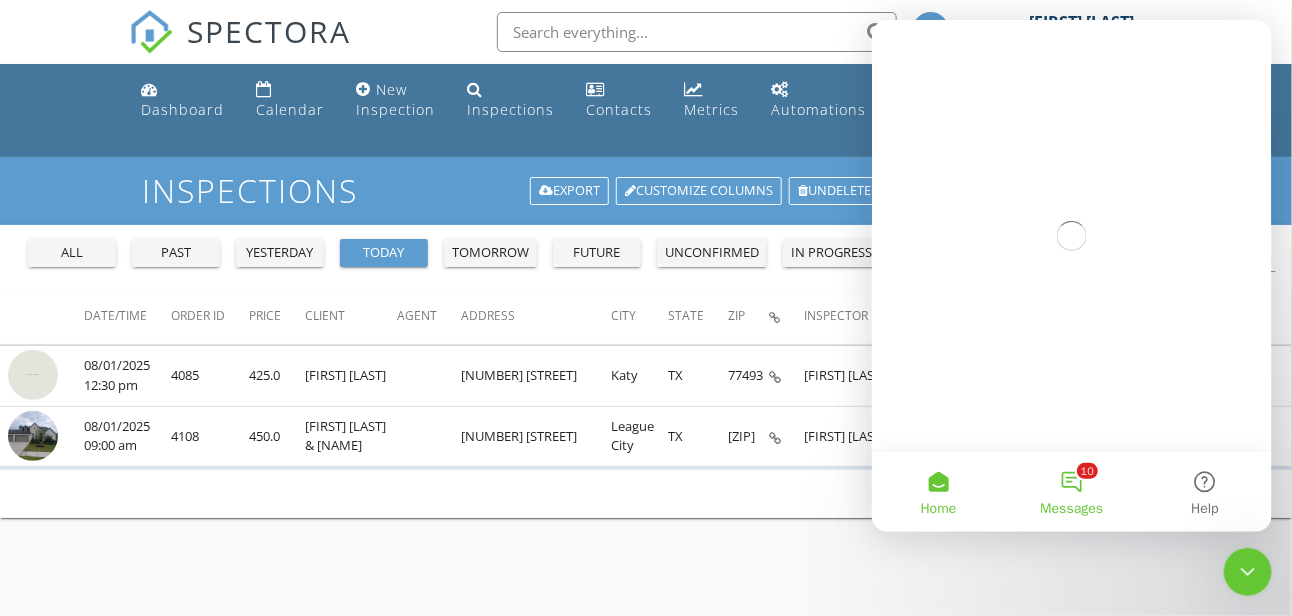 click on "10 Messages" at bounding box center (1070, 491) 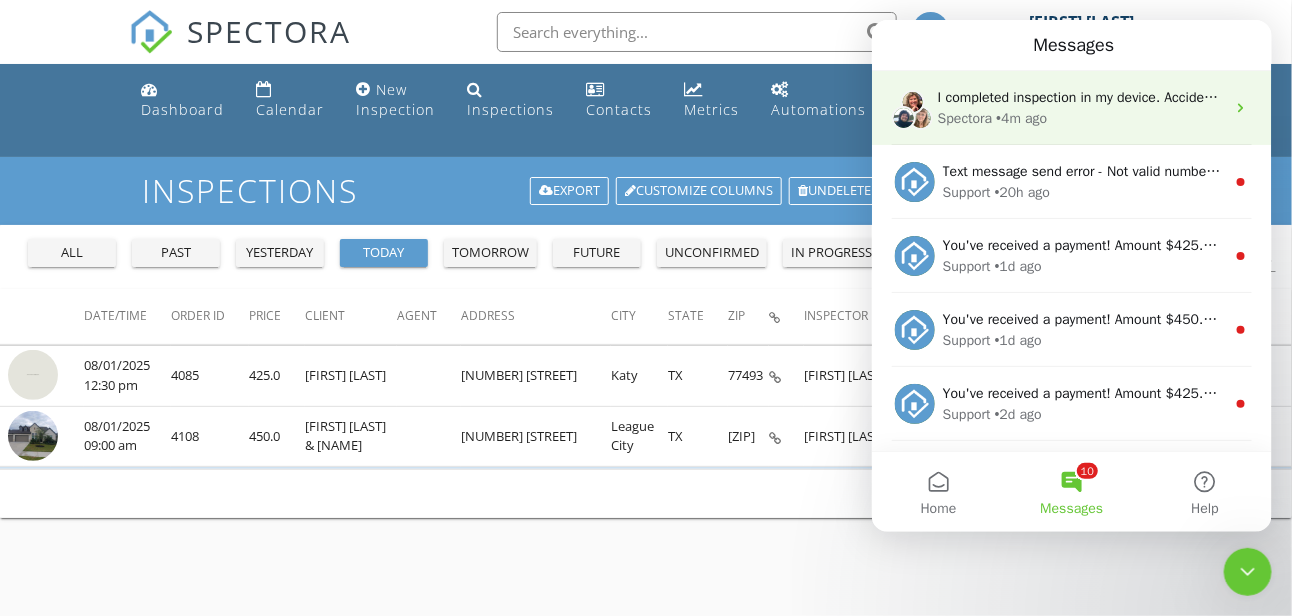click on "Spectora" at bounding box center (964, 117) 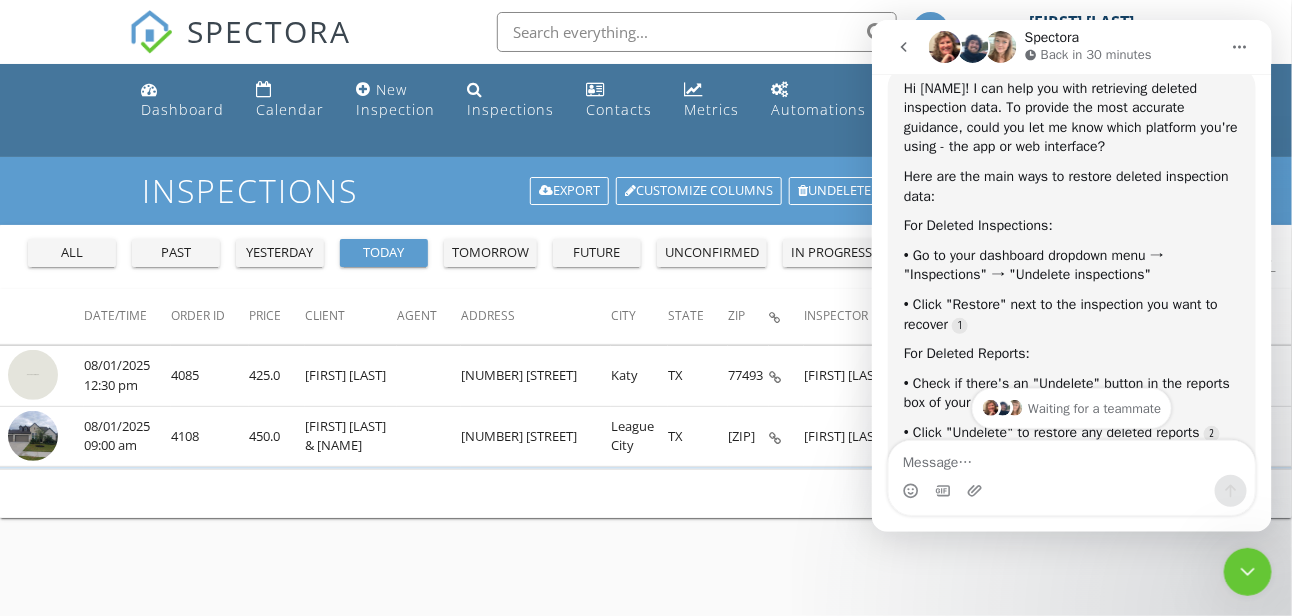 scroll, scrollTop: 512, scrollLeft: 0, axis: vertical 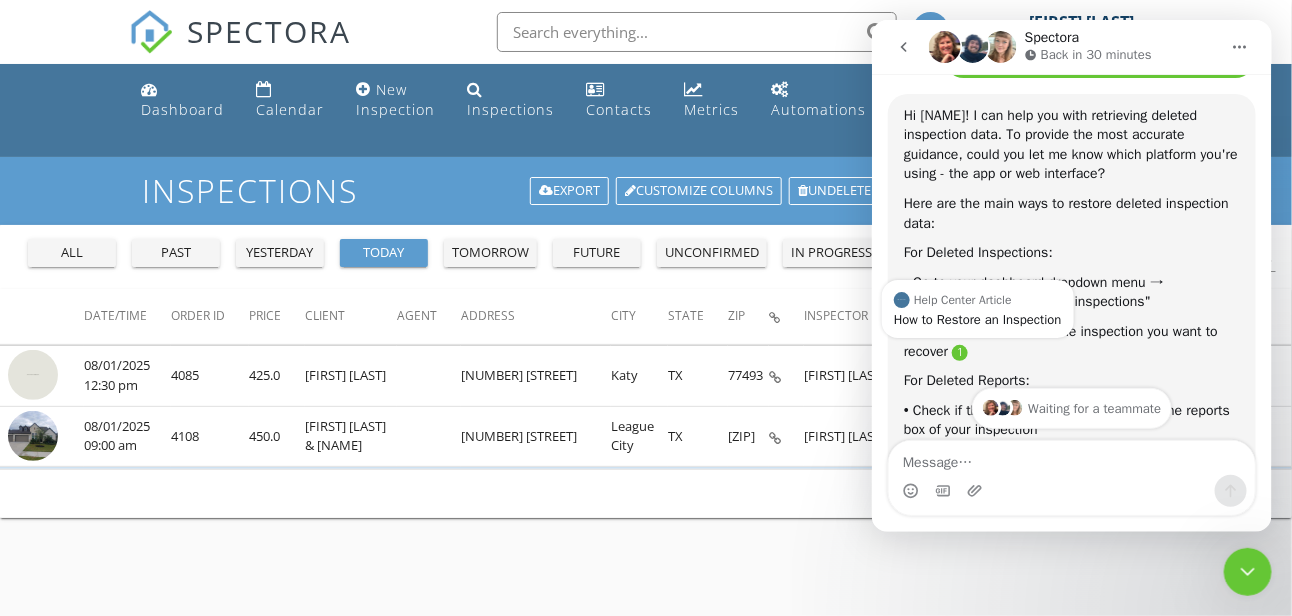 click at bounding box center (959, 352) 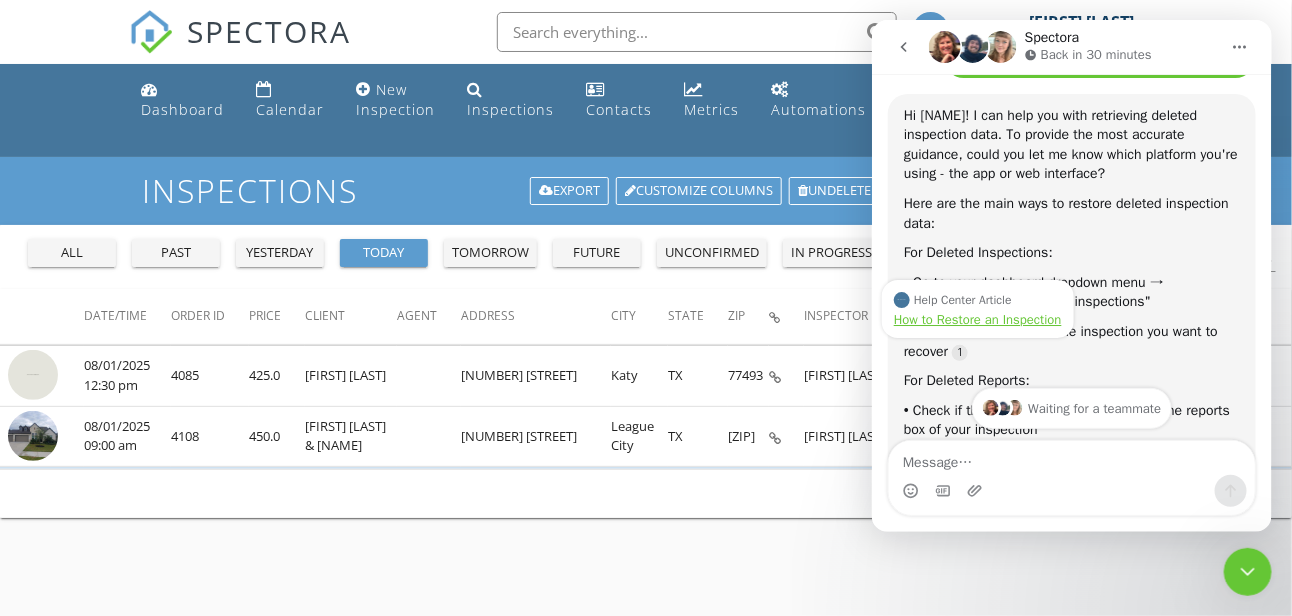 click on "How to Restore an Inspection" at bounding box center (977, 318) 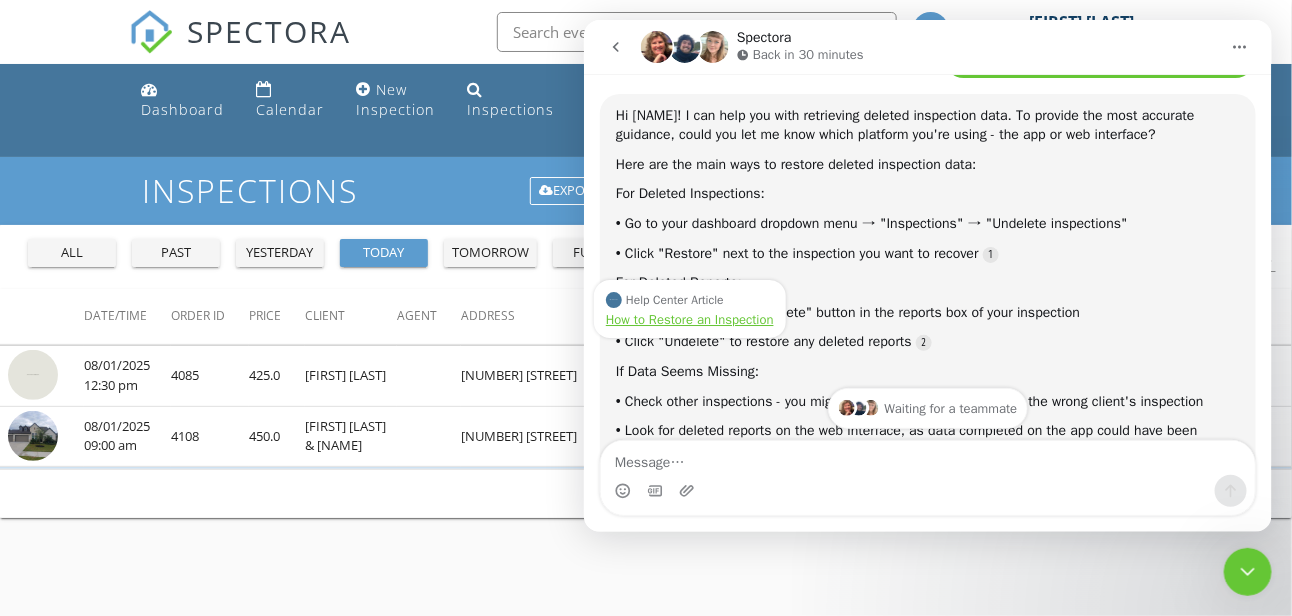 scroll, scrollTop: 31, scrollLeft: 0, axis: vertical 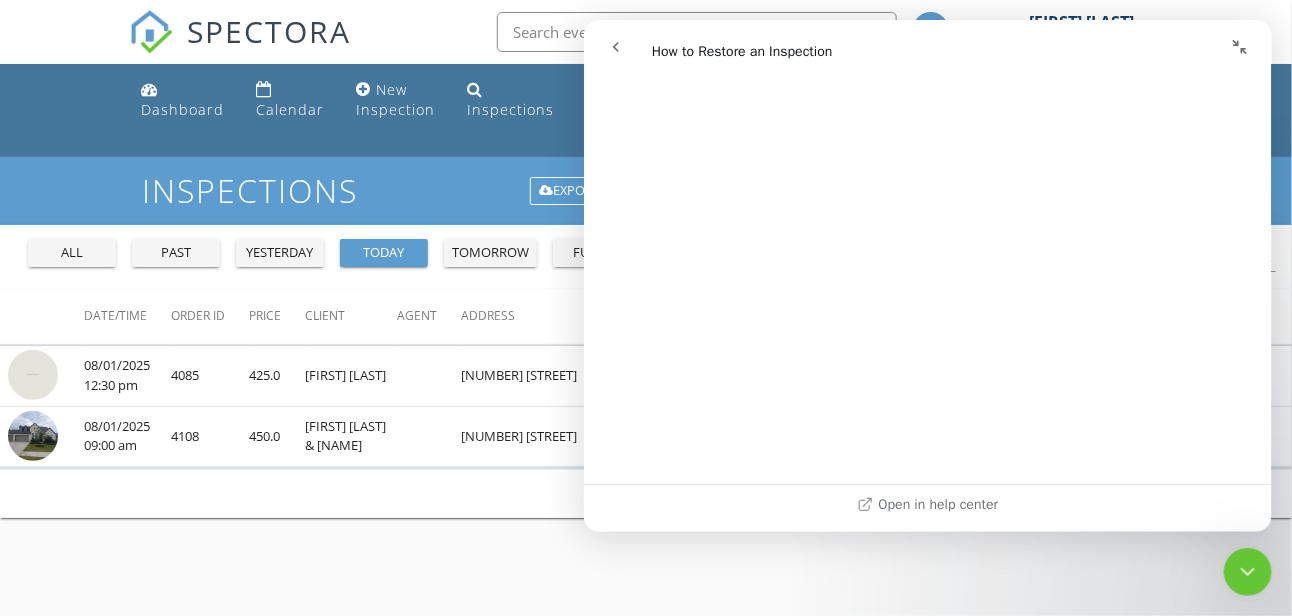 click on "Inspections
Export
Customize Columns
Undelete inspections
Old inspections page" at bounding box center [646, 190] 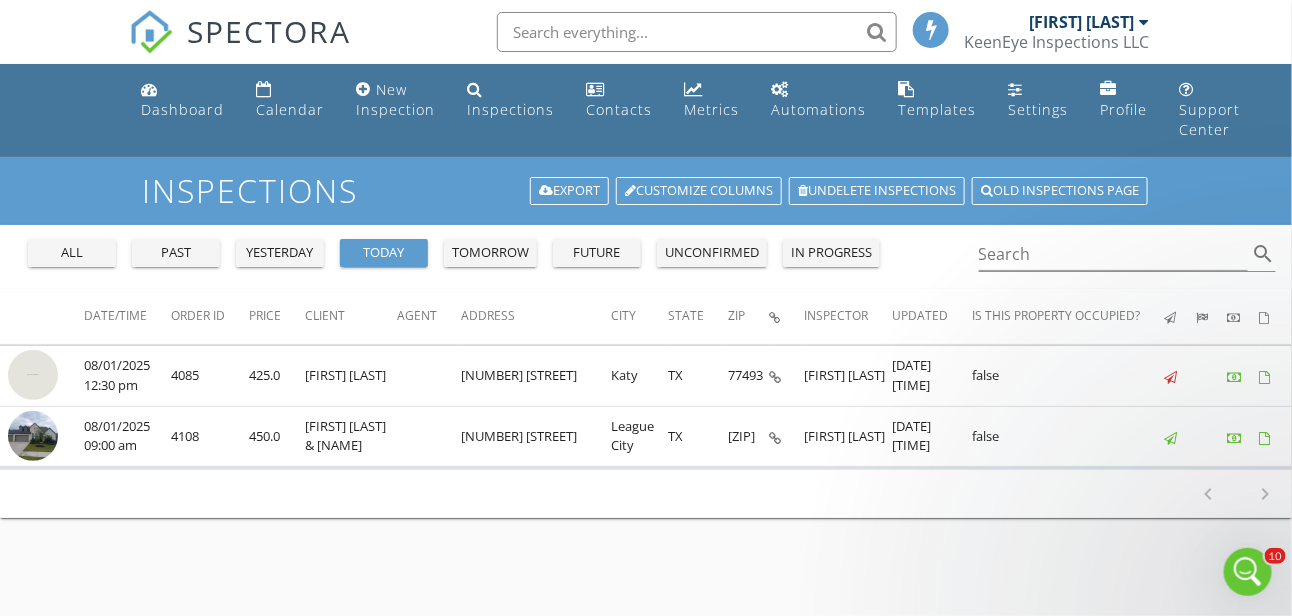 scroll, scrollTop: 0, scrollLeft: 0, axis: both 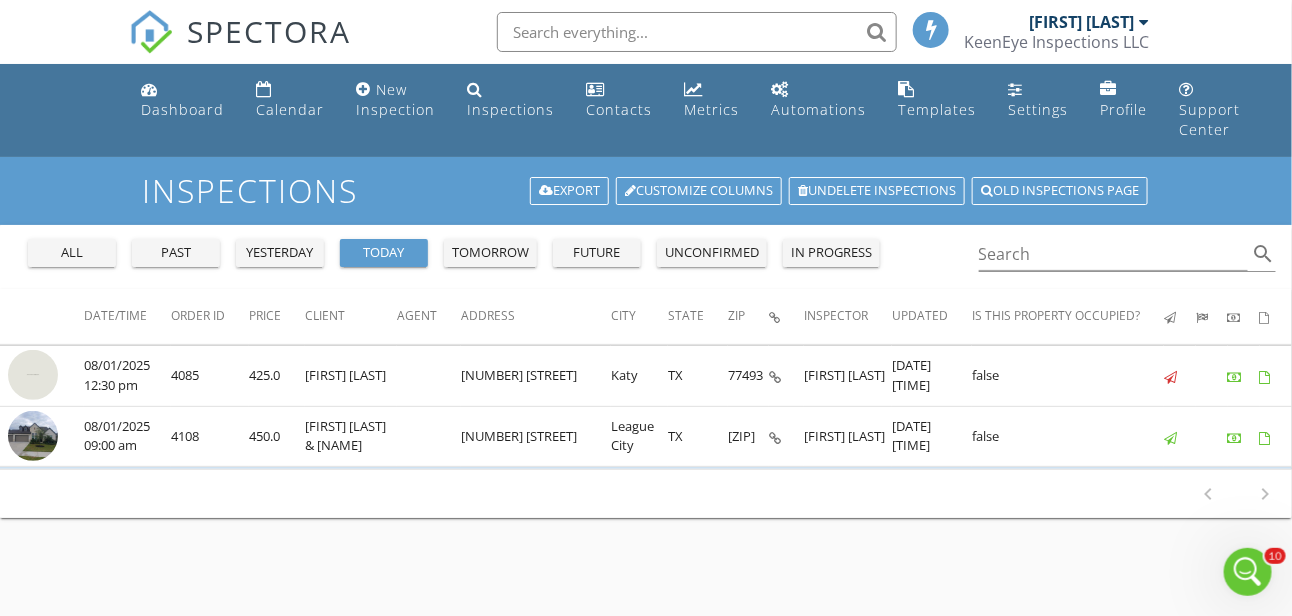 click on "KeenEye Inspections LLC" at bounding box center [1057, 42] 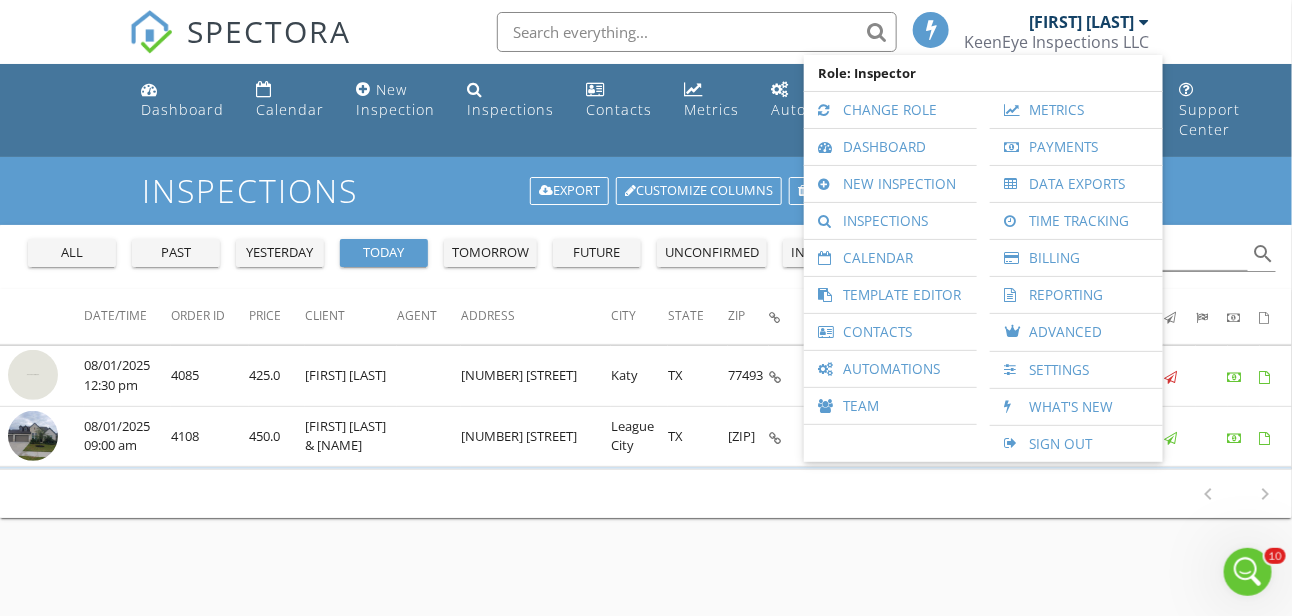 click on "Inspections
Export
Customize Columns
Undelete inspections
Old inspections page
all
past
yesterday
today
tomorrow
future
unconfirmed
in progress
Search search
Date/Time
Order ID
Price
Client
Agent
Address
City
State
Zip
Inspector
Updated" at bounding box center (646, 465) 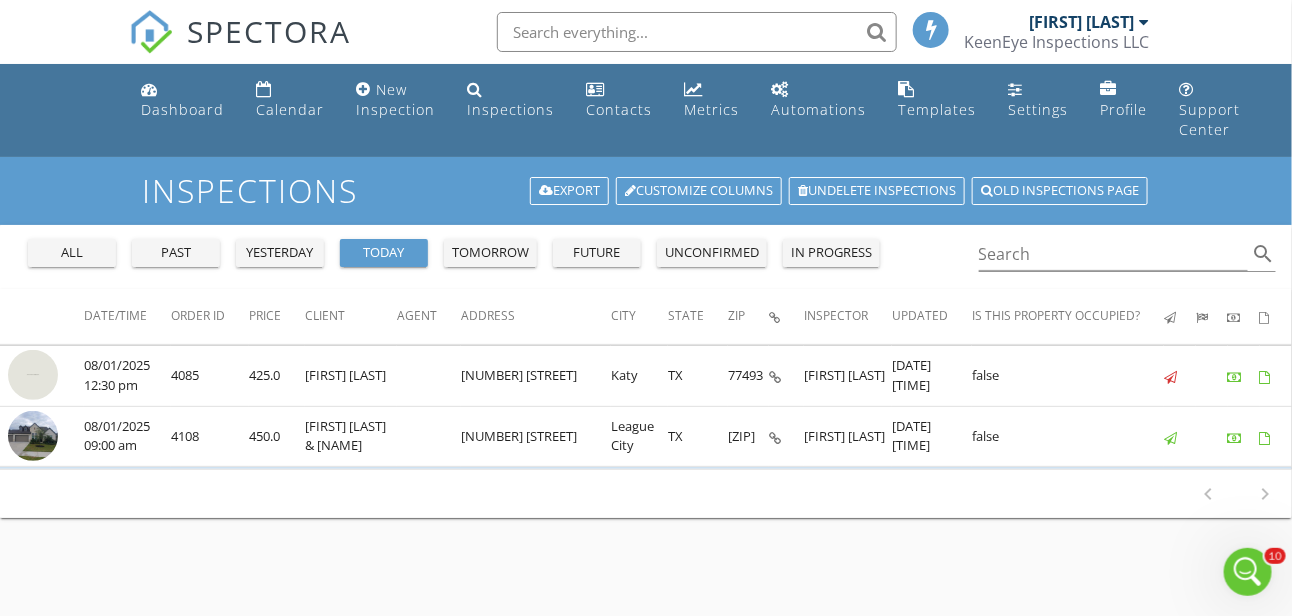 click at bounding box center (1247, 571) 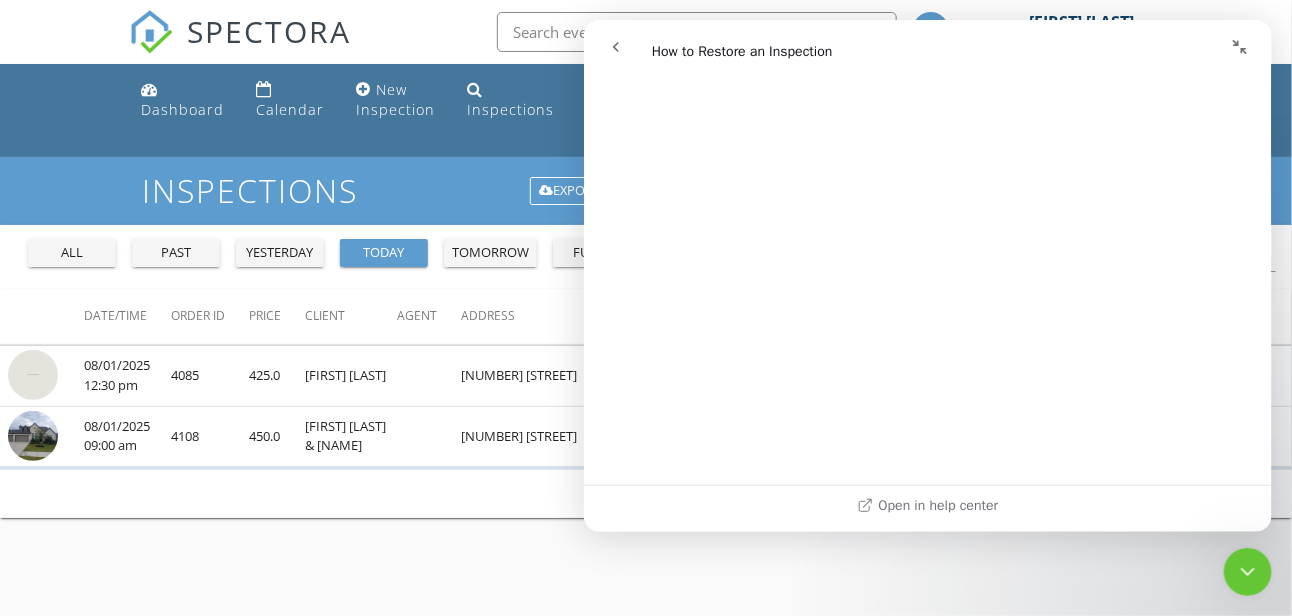 scroll, scrollTop: 1793, scrollLeft: 0, axis: vertical 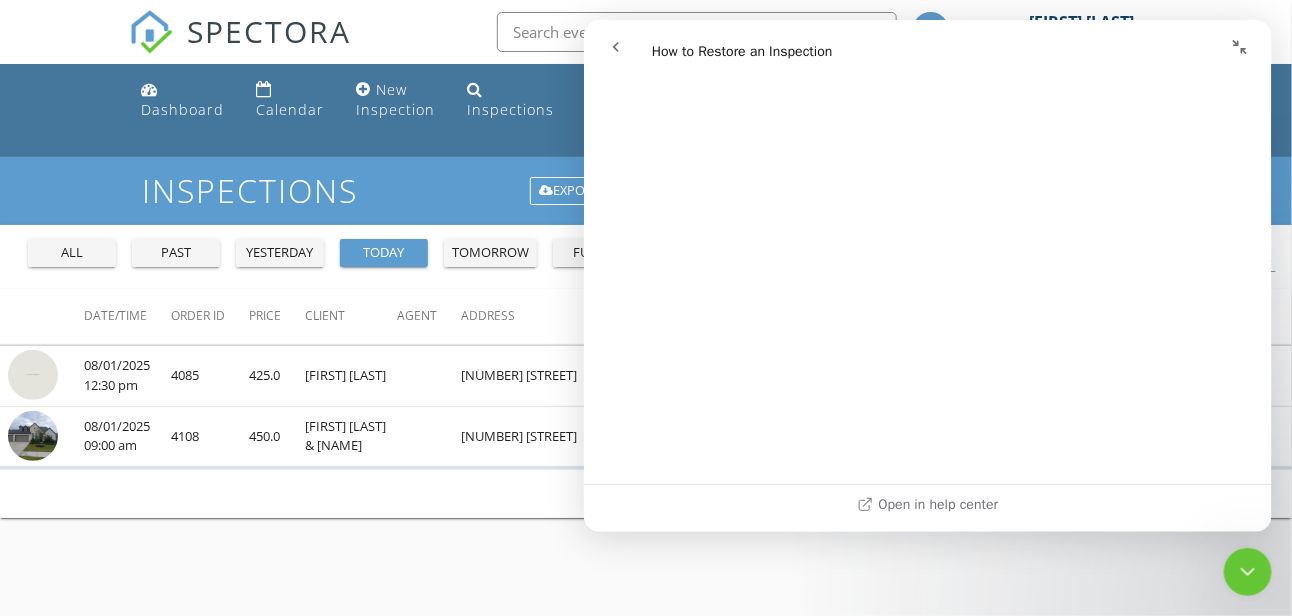 click at bounding box center (1247, 571) 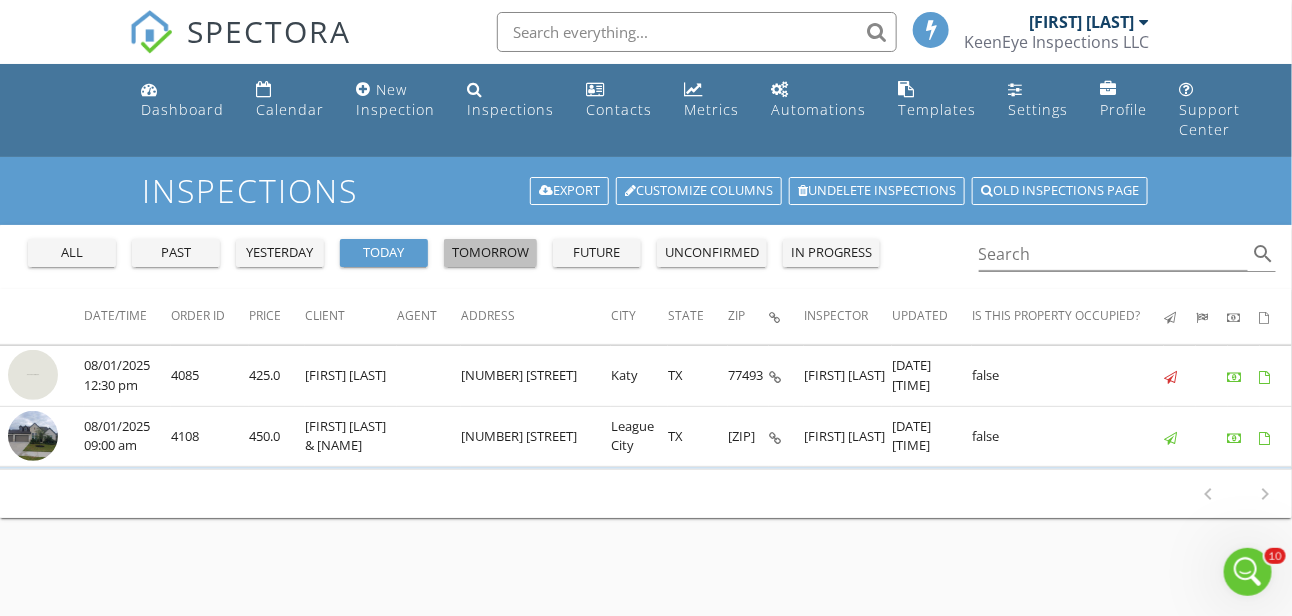 click on "tomorrow" at bounding box center [490, 253] 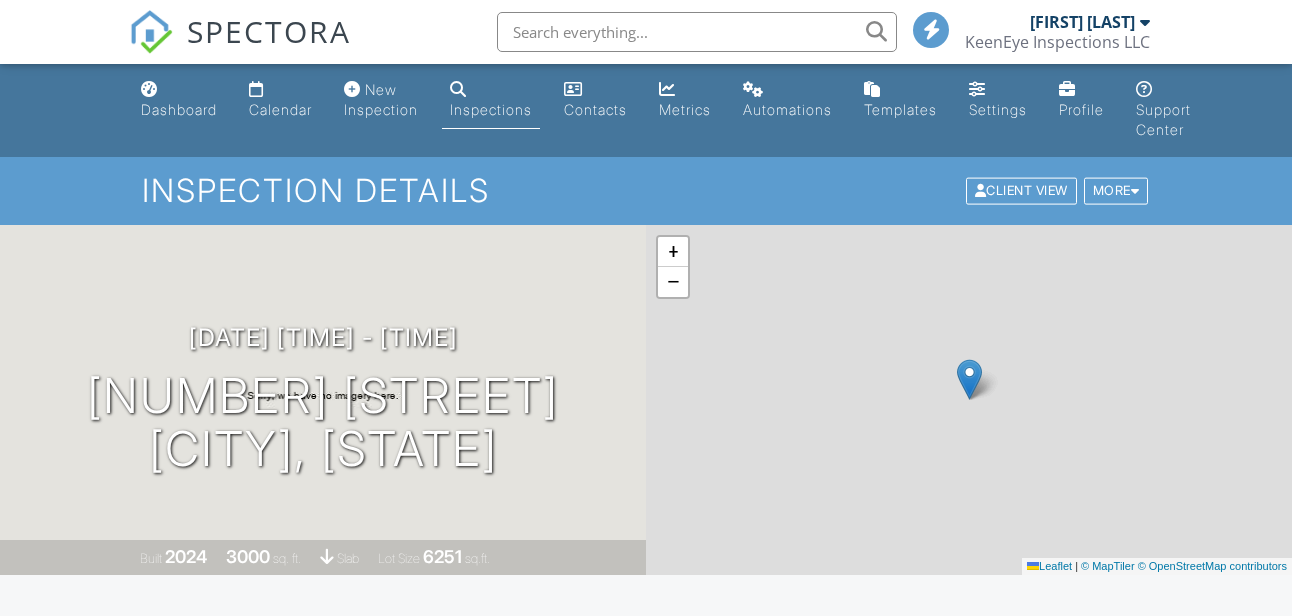 scroll, scrollTop: 800, scrollLeft: 0, axis: vertical 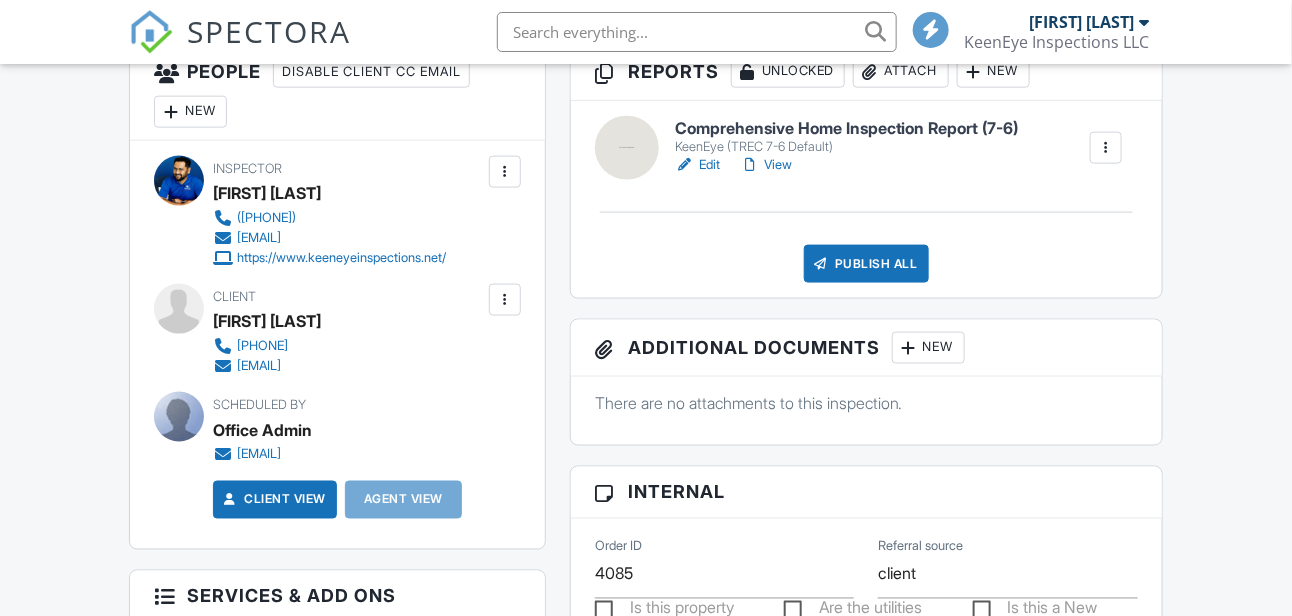 click at bounding box center [171, 112] 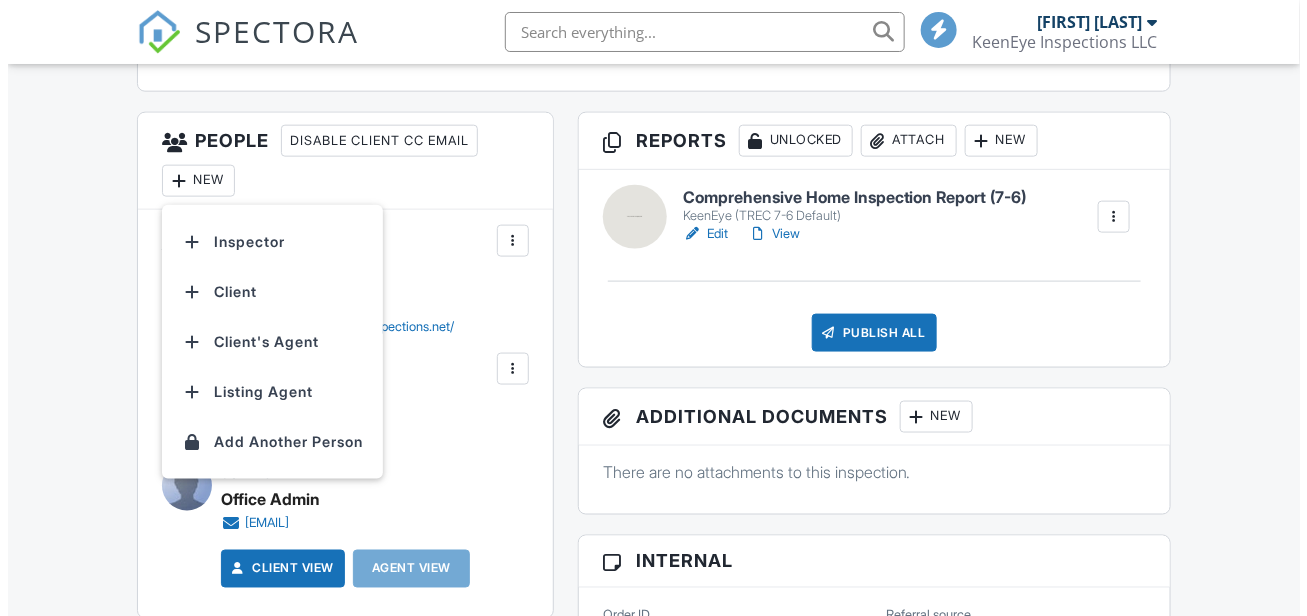 scroll, scrollTop: 700, scrollLeft: 0, axis: vertical 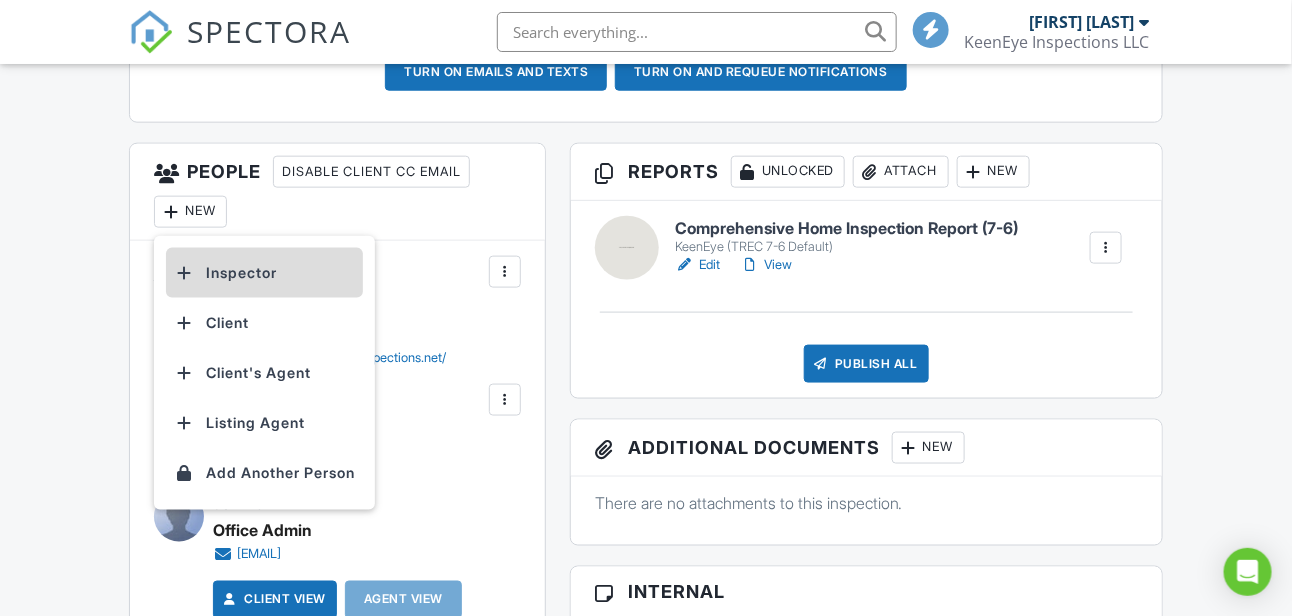 click on "Inspector" at bounding box center [264, 273] 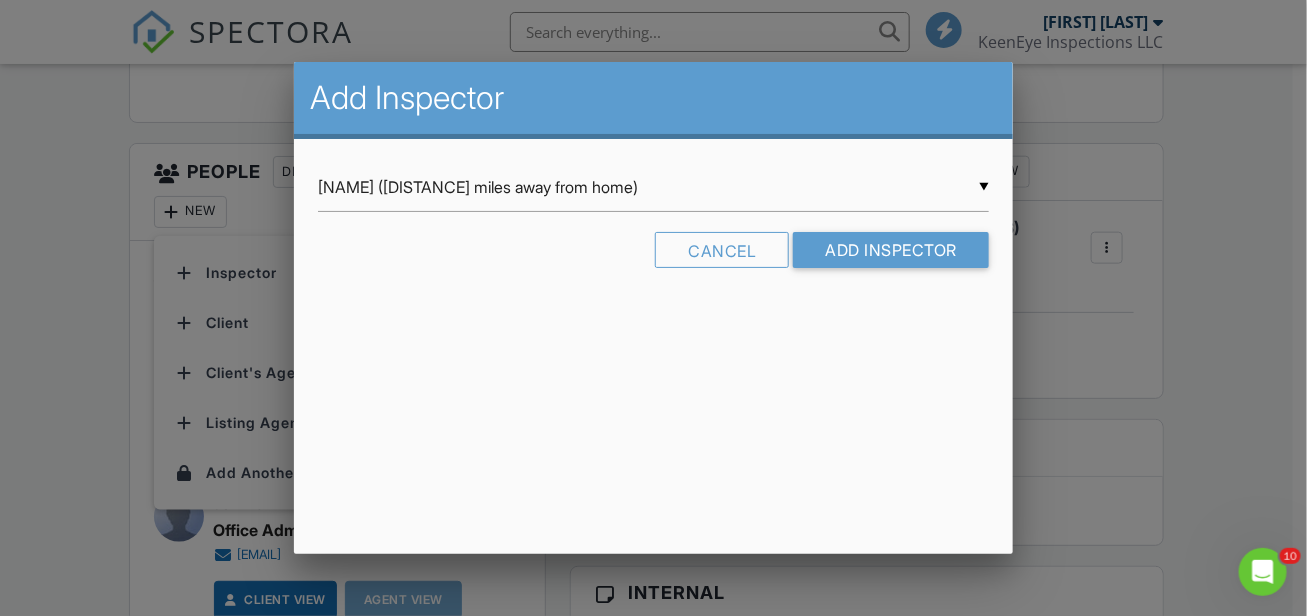 scroll, scrollTop: 0, scrollLeft: 0, axis: both 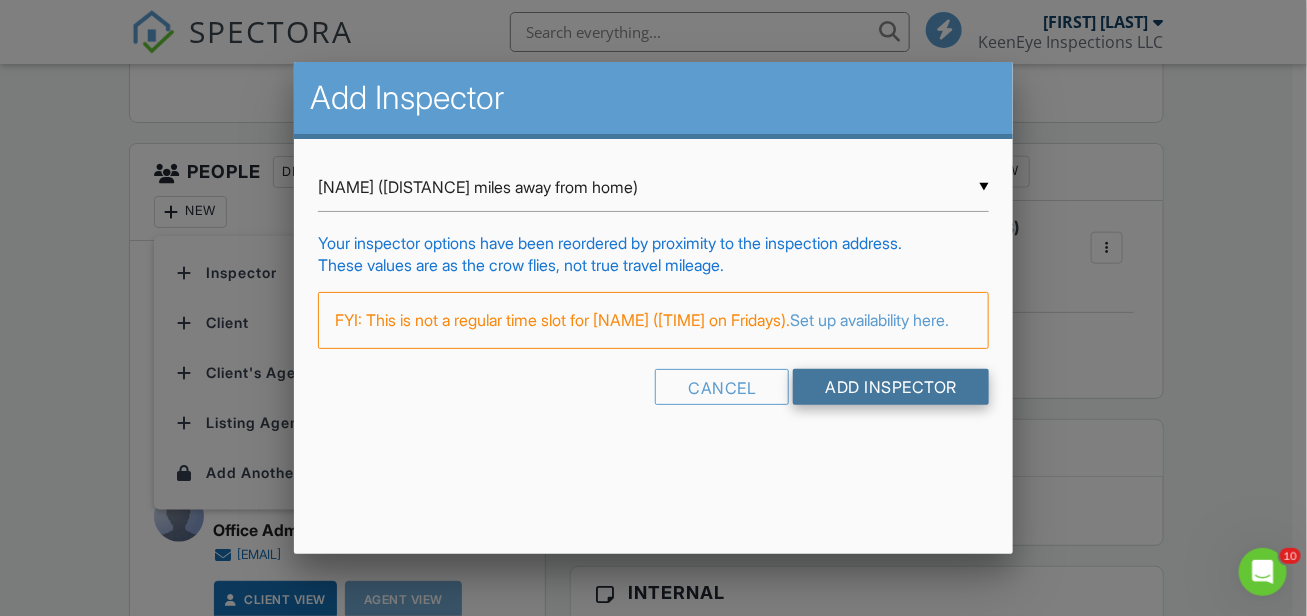 click on "Add Inspector" at bounding box center [891, 387] 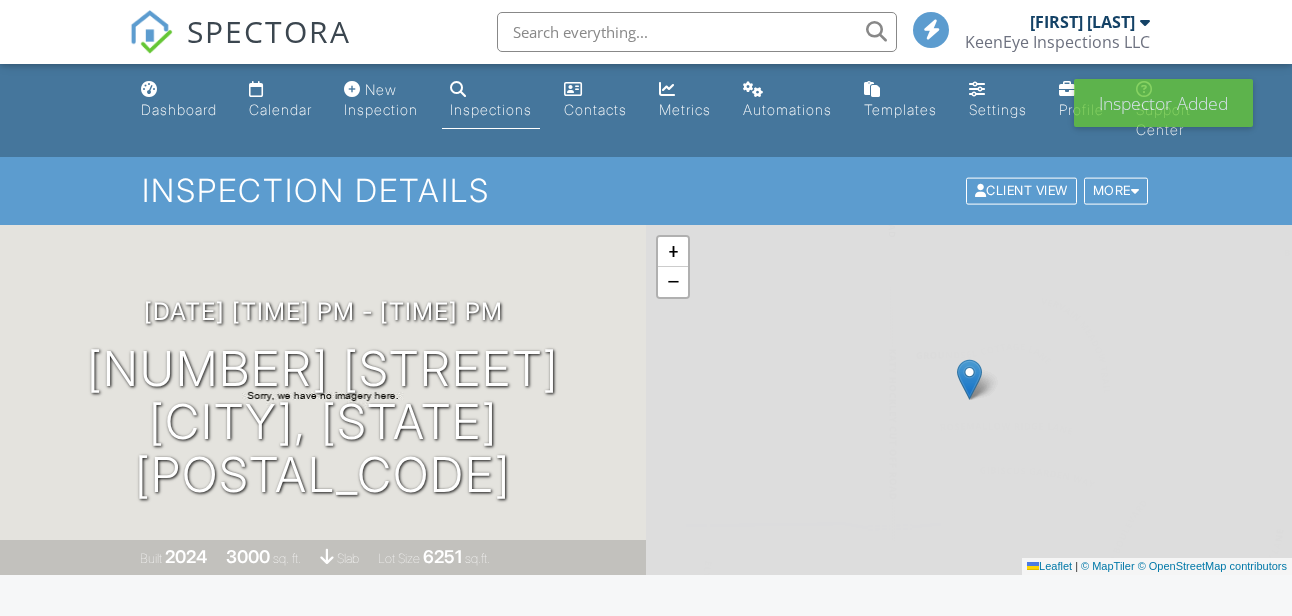 scroll, scrollTop: 0, scrollLeft: 0, axis: both 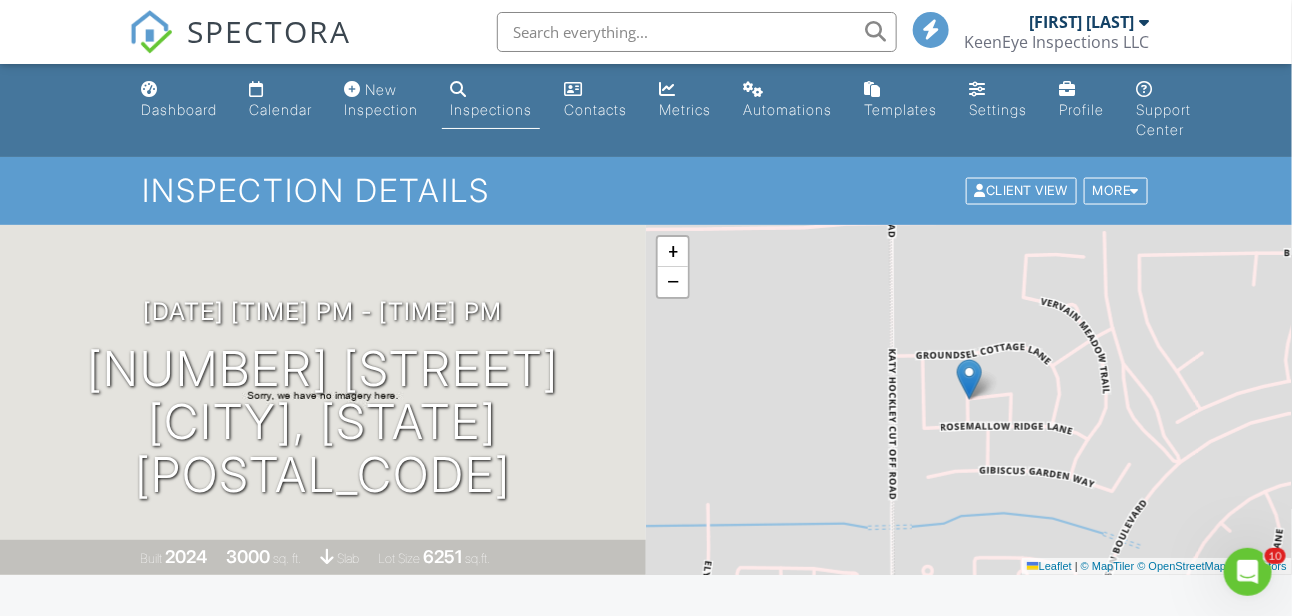 click at bounding box center [1247, 571] 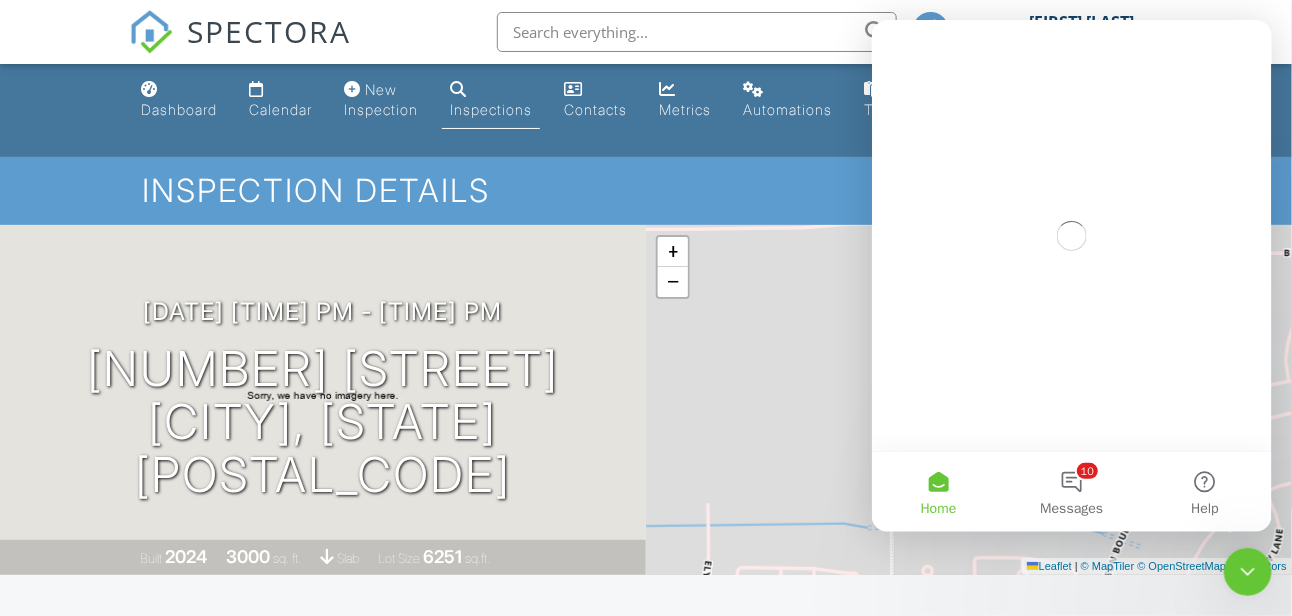 scroll, scrollTop: 0, scrollLeft: 0, axis: both 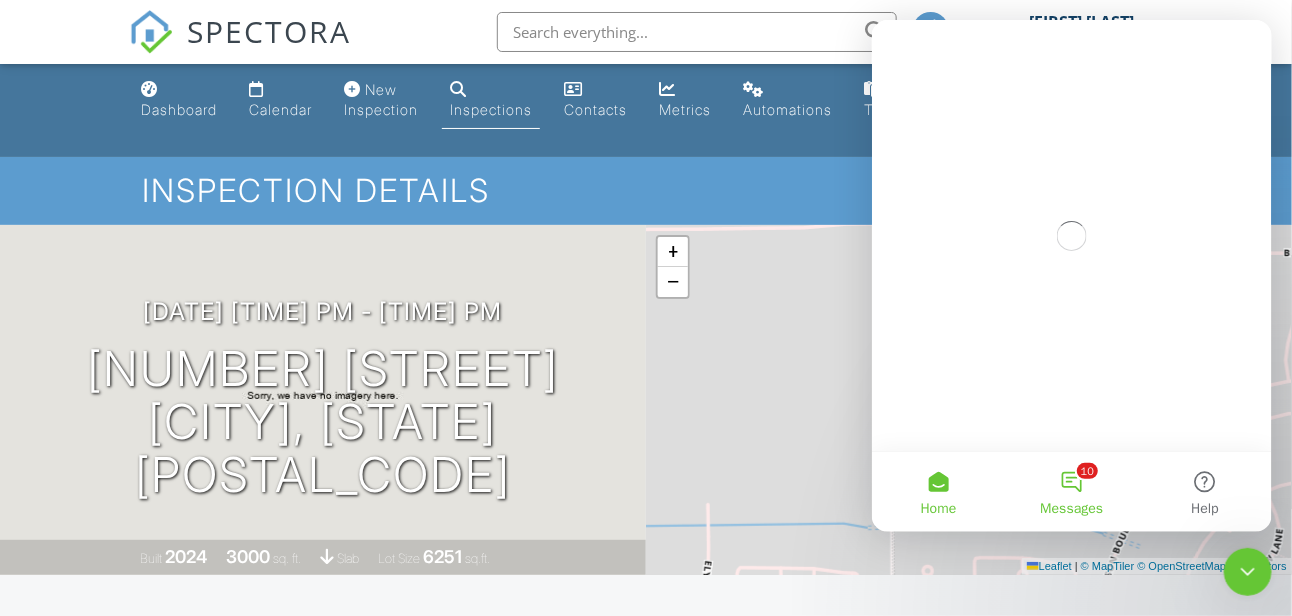click on "10 Messages" at bounding box center (1070, 491) 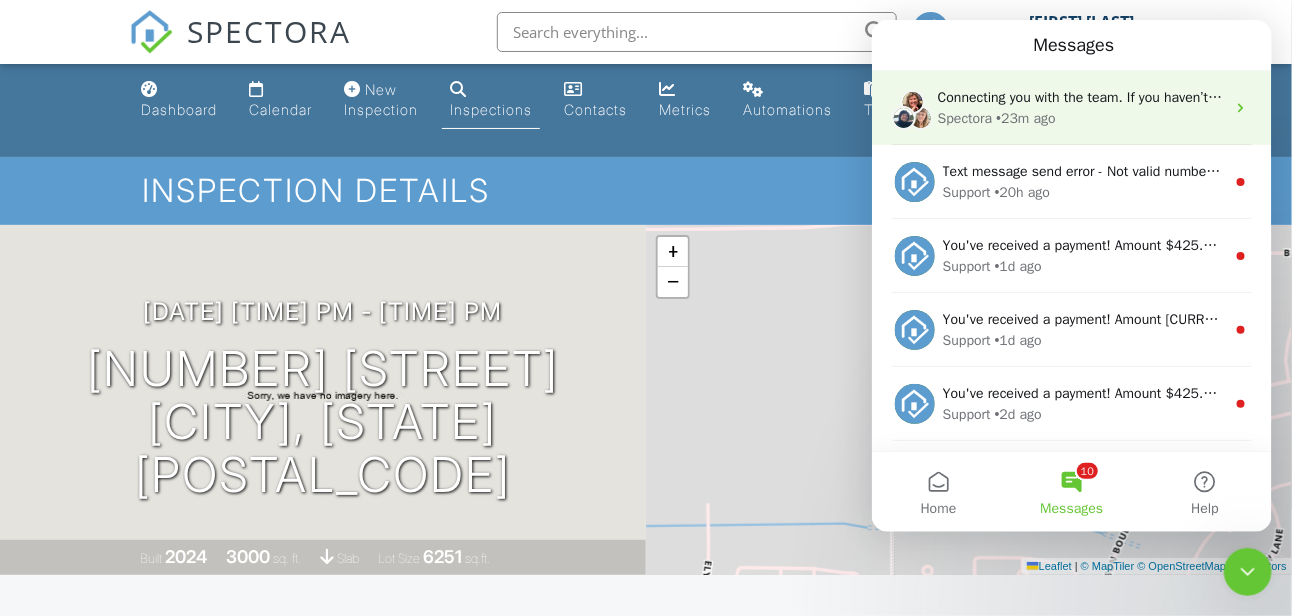 click on "Connecting you with the team.  If you haven’t shared what you need help with yet, go ahead and drop the details while you wait. We’ll jump in as soon as we can!" at bounding box center [1080, 96] 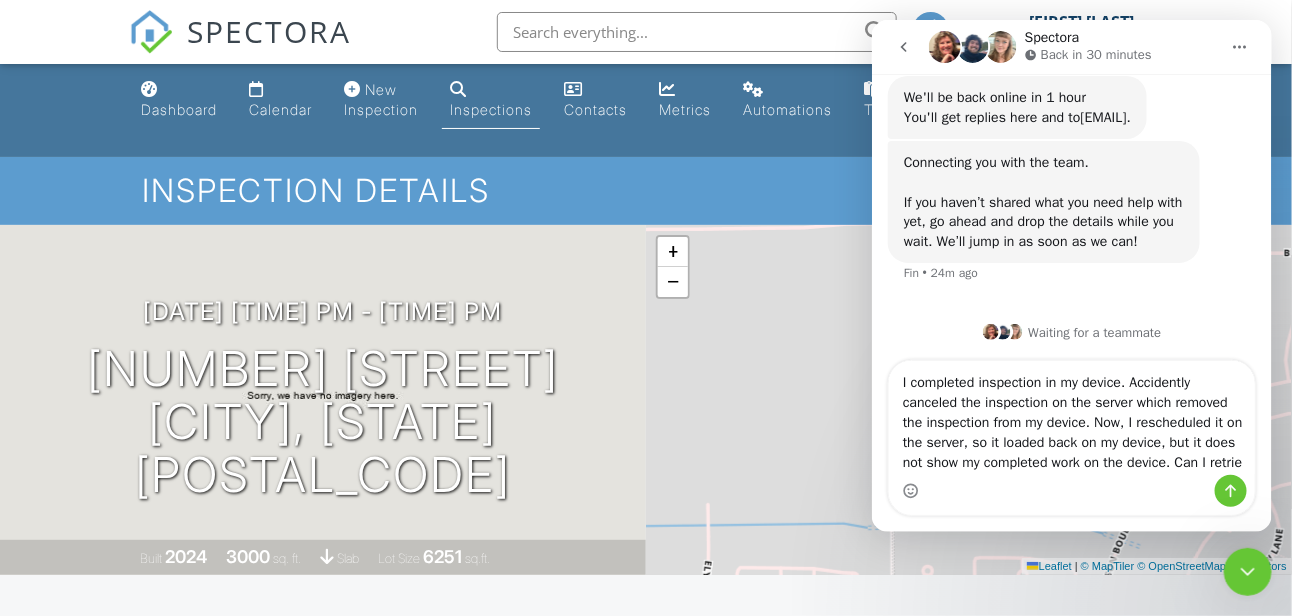 scroll, scrollTop: 1336, scrollLeft: 0, axis: vertical 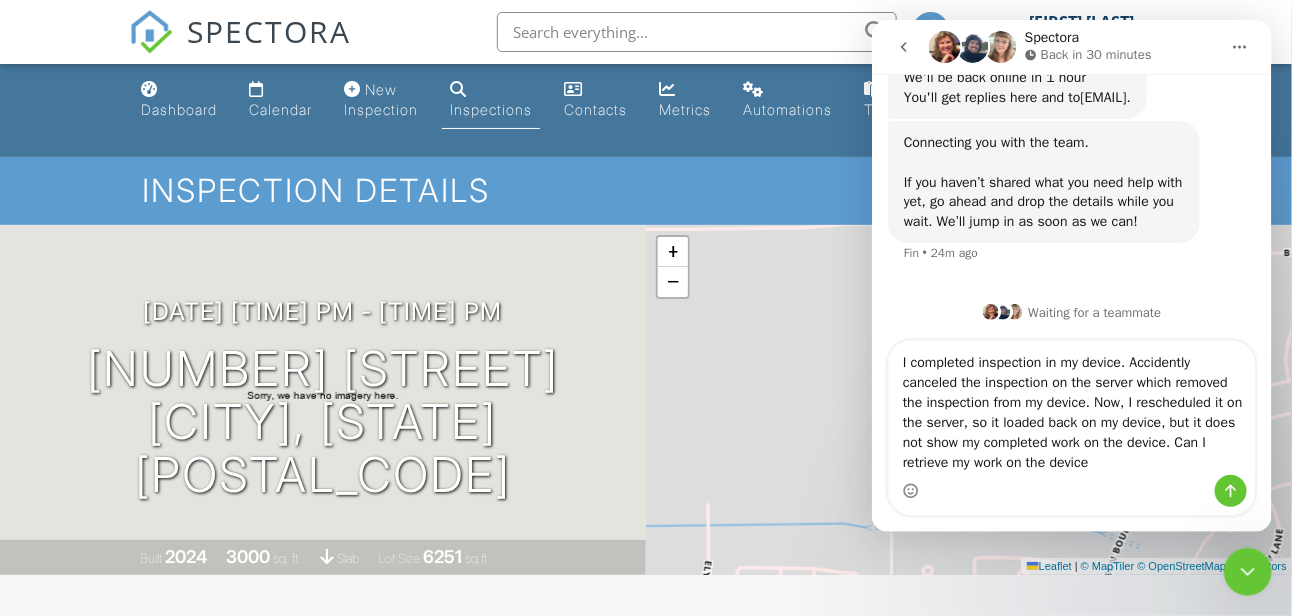 type on "I completed inspection in my device. Accidently canceled the inspection on the server which removed the inspection from my device. Now, I rescheduled it on the server, so it loaded back on my device, but it does not show my completed work on the device. Can I retrieve my work on the device?" 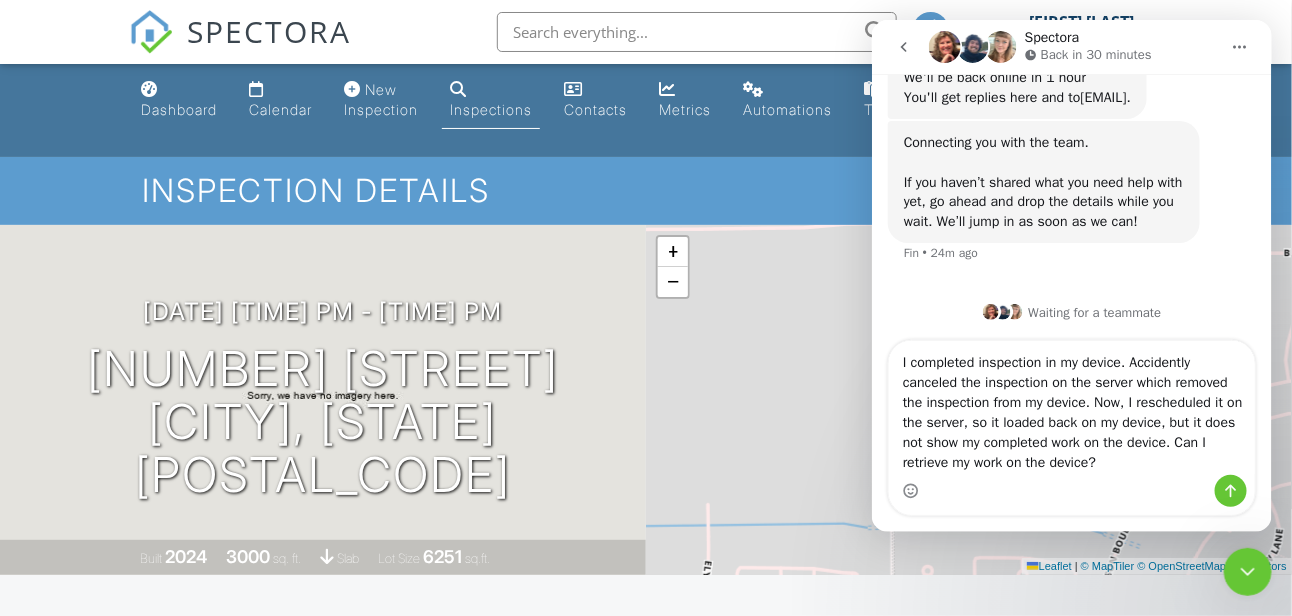 type 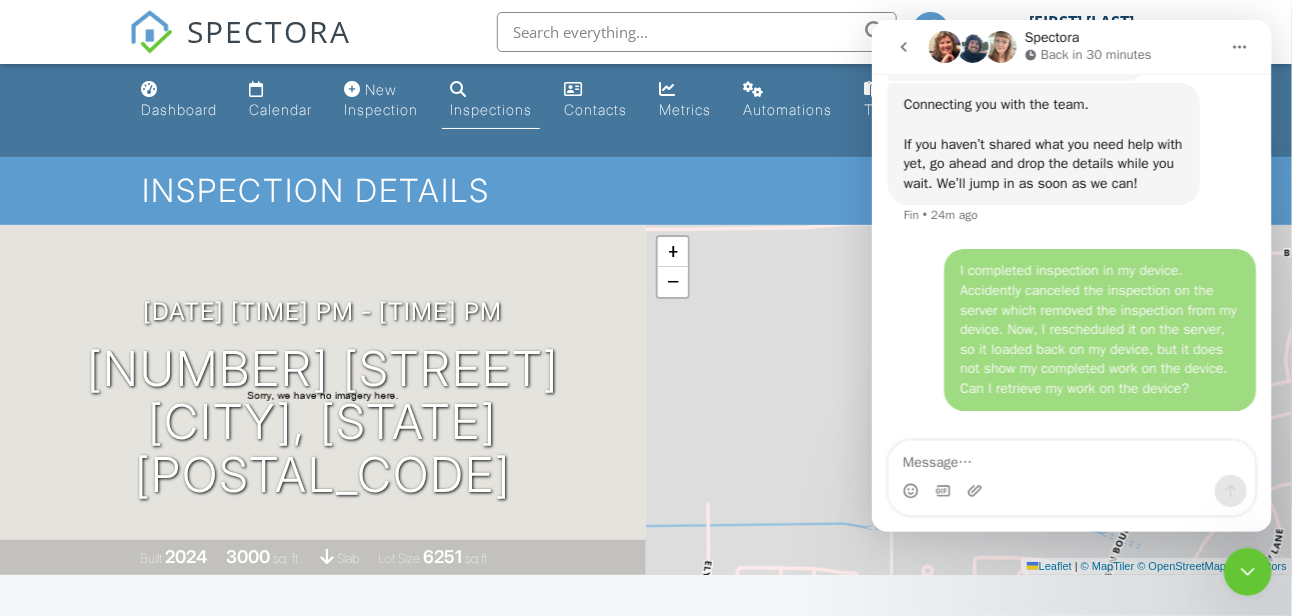 scroll, scrollTop: 1412, scrollLeft: 0, axis: vertical 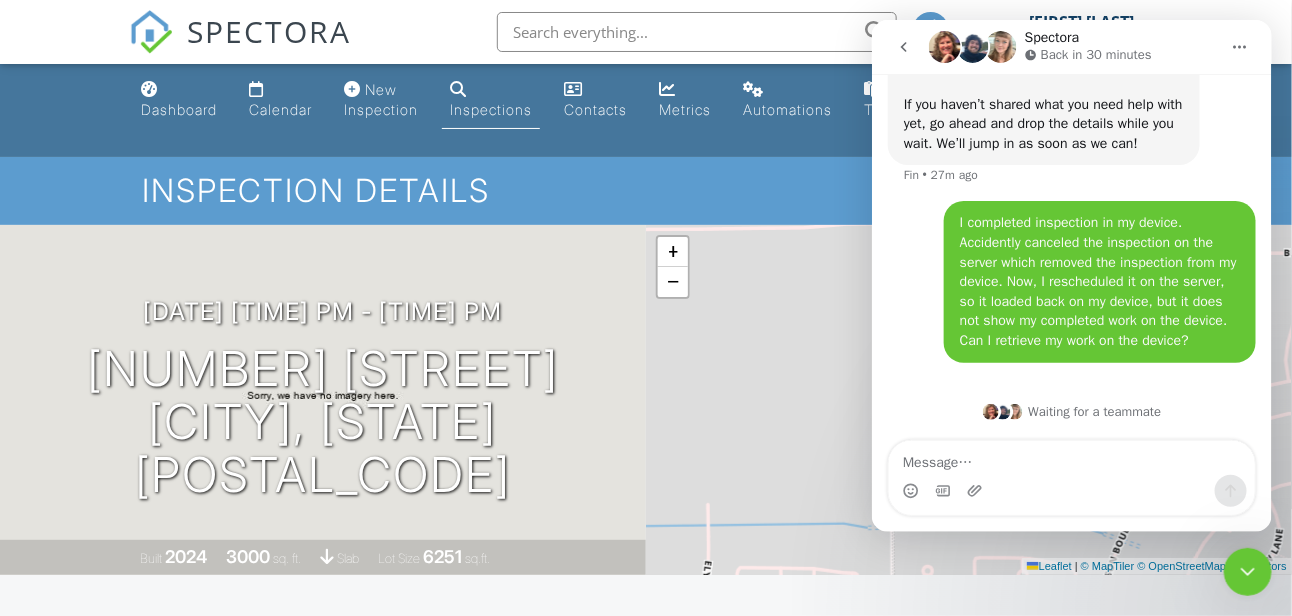 click at bounding box center [1247, 571] 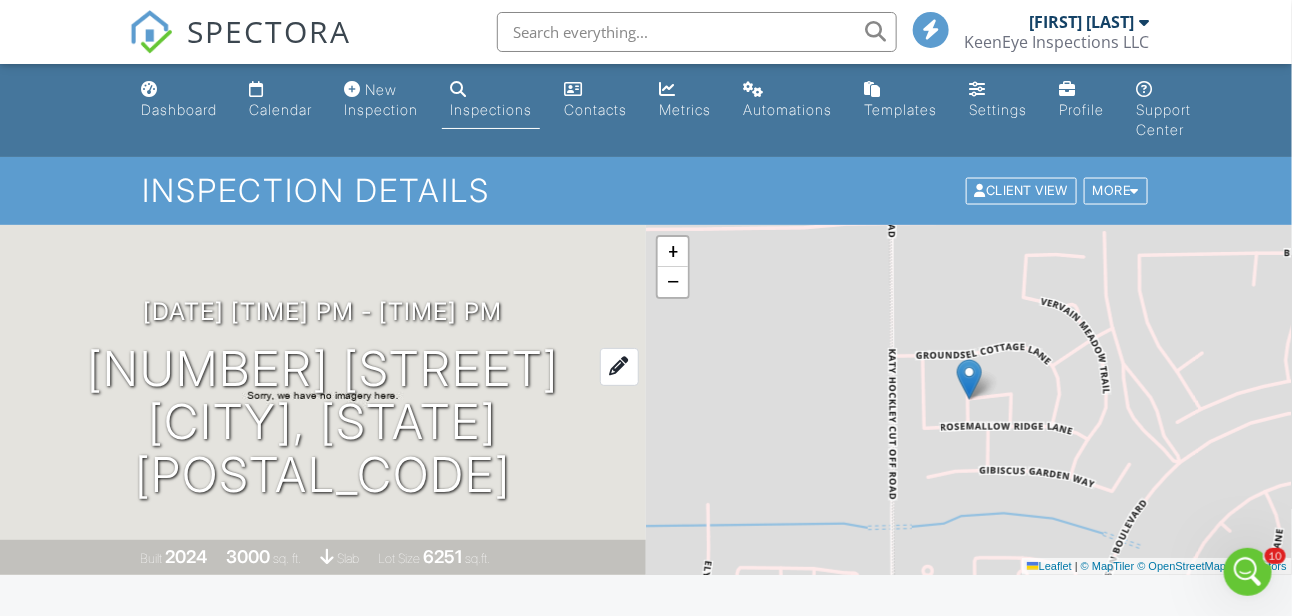scroll, scrollTop: 0, scrollLeft: 0, axis: both 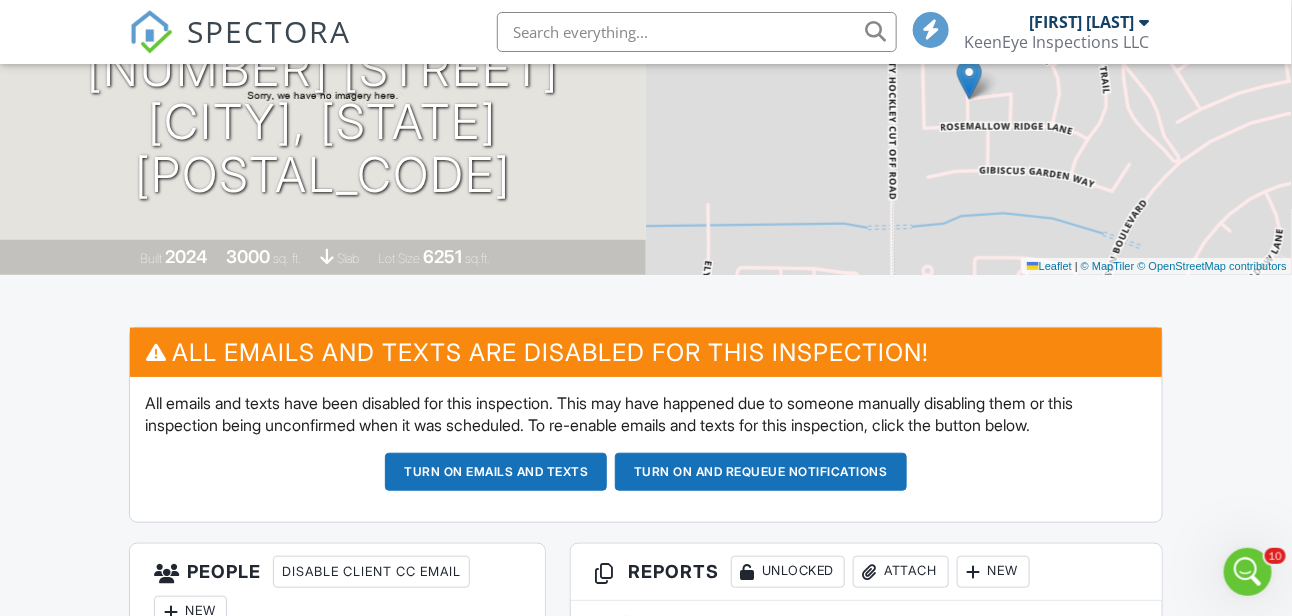 click 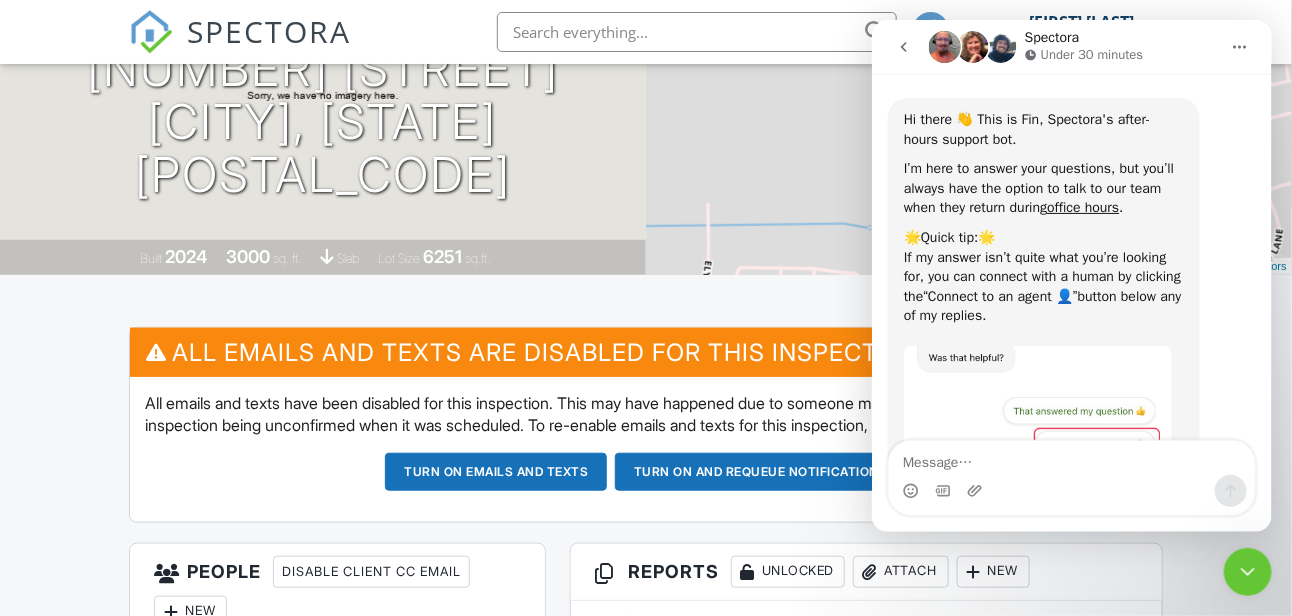 scroll, scrollTop: 1412, scrollLeft: 0, axis: vertical 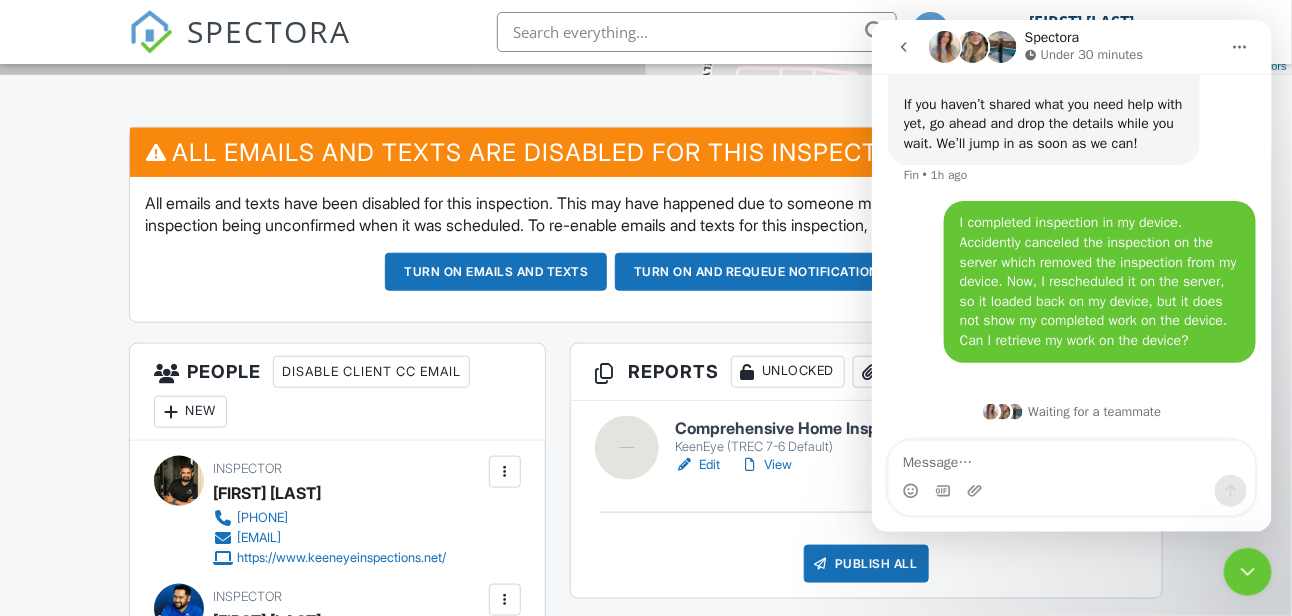 click 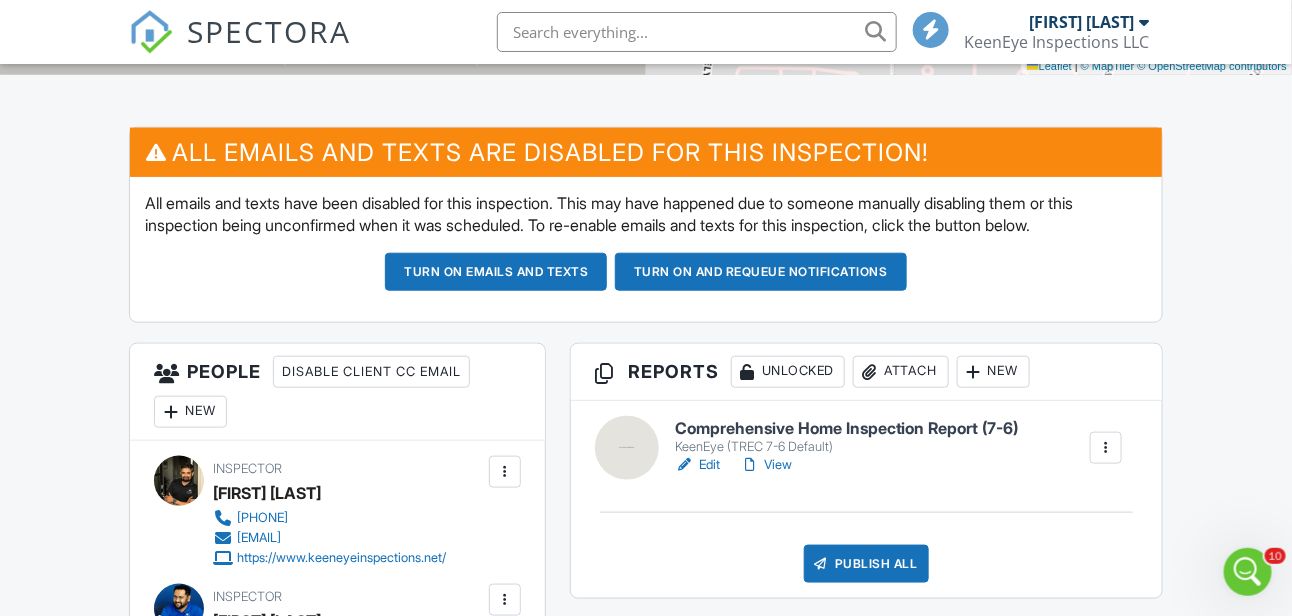 click 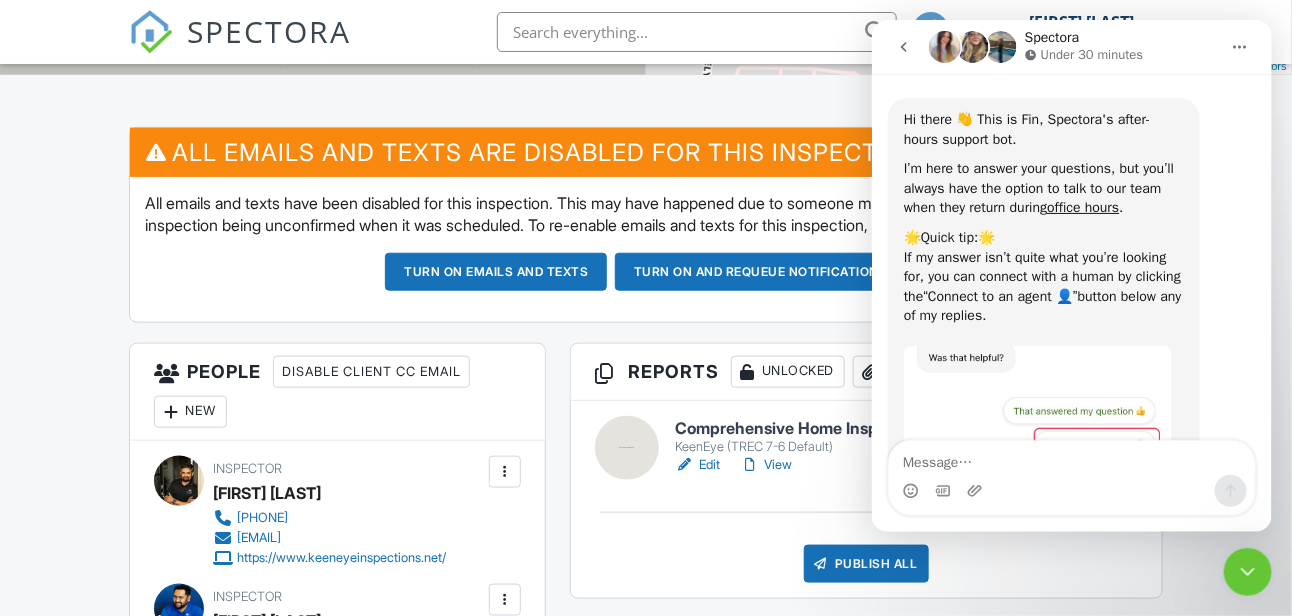 scroll, scrollTop: 1412, scrollLeft: 0, axis: vertical 